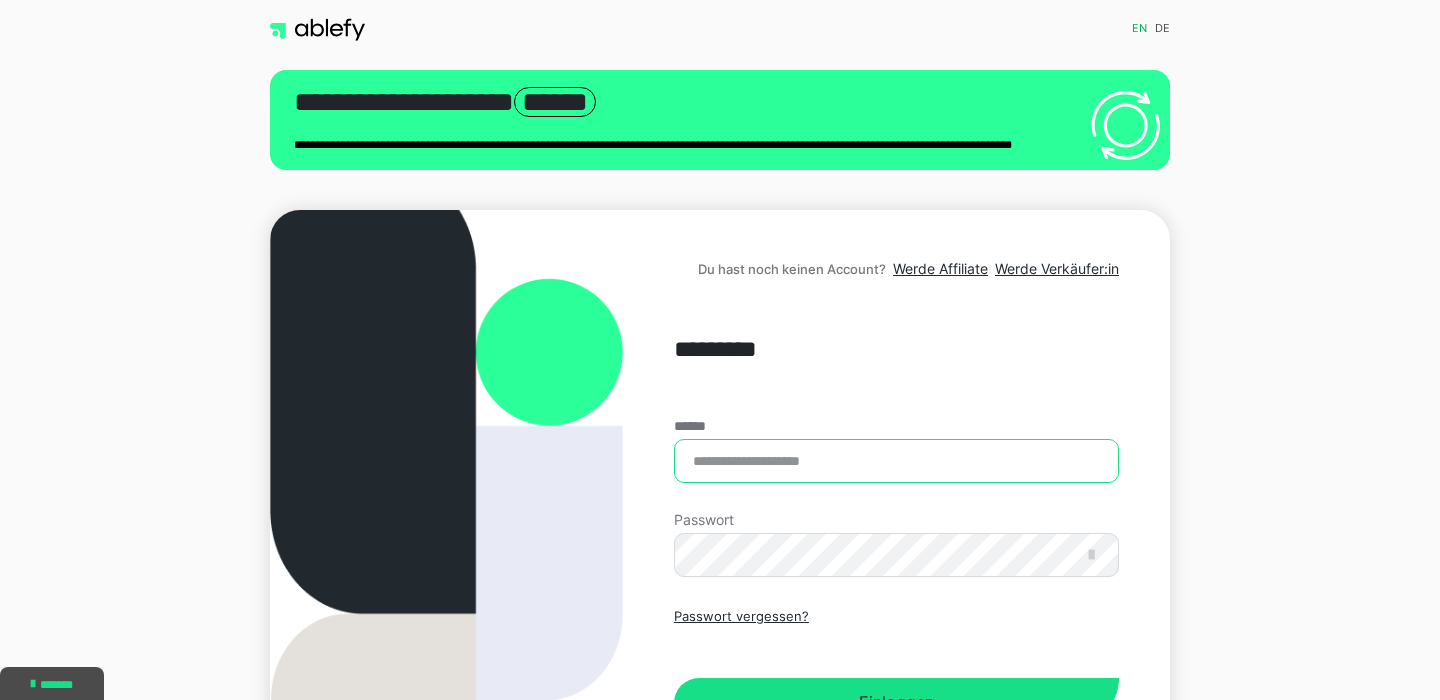 drag, startPoint x: 0, startPoint y: 0, endPoint x: 876, endPoint y: 483, distance: 1000.33246 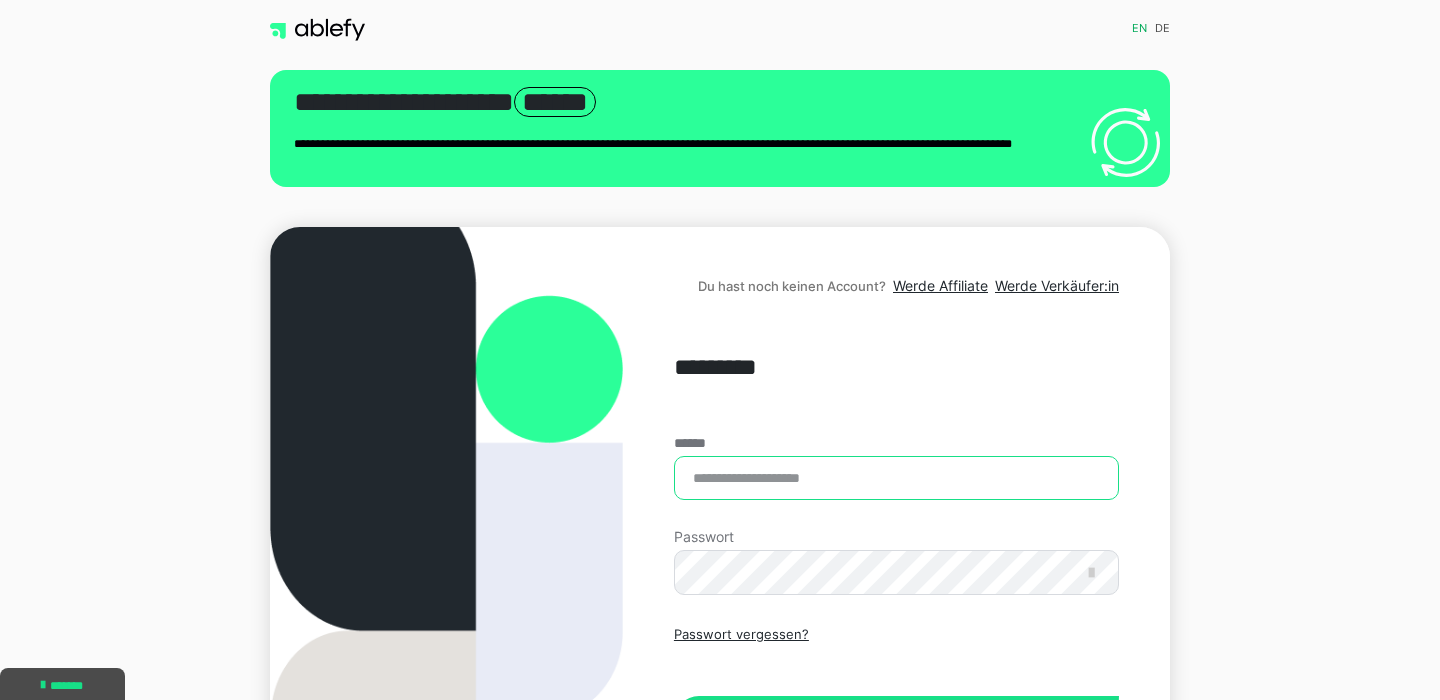 scroll, scrollTop: 0, scrollLeft: 0, axis: both 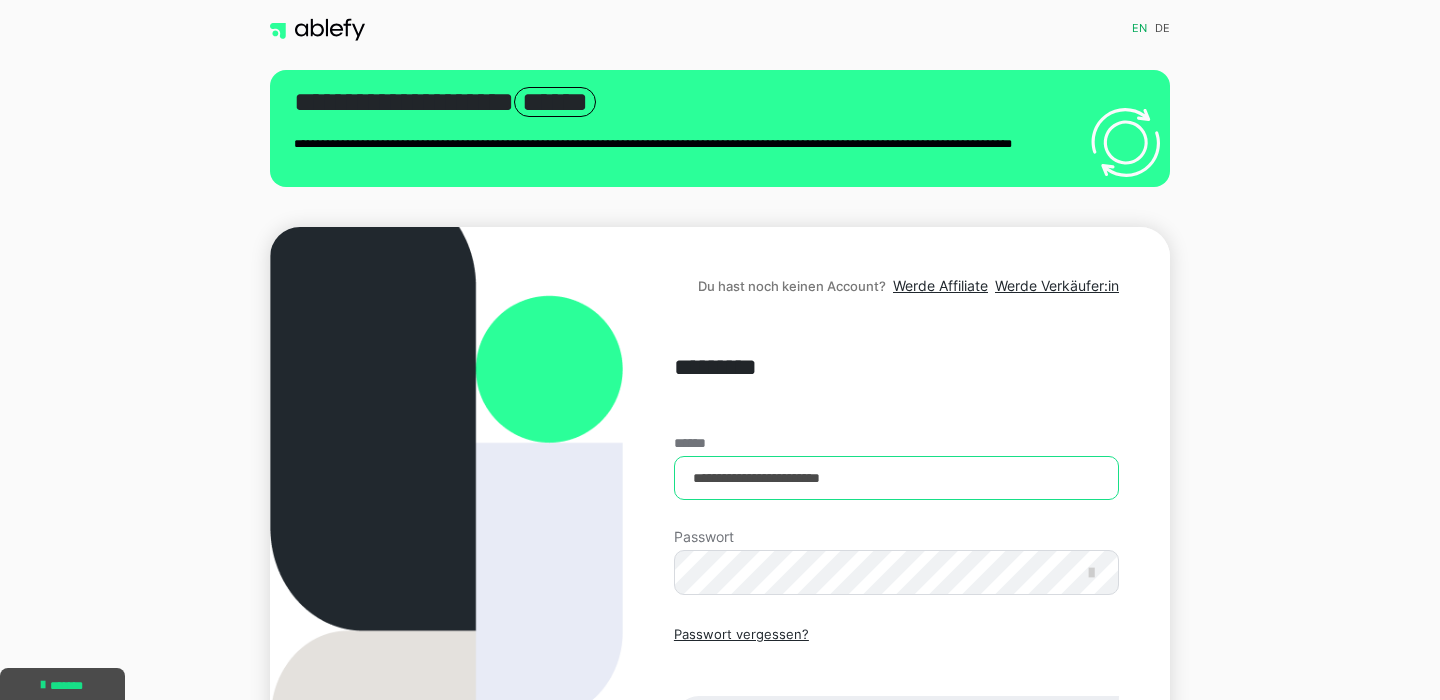 type on "**********" 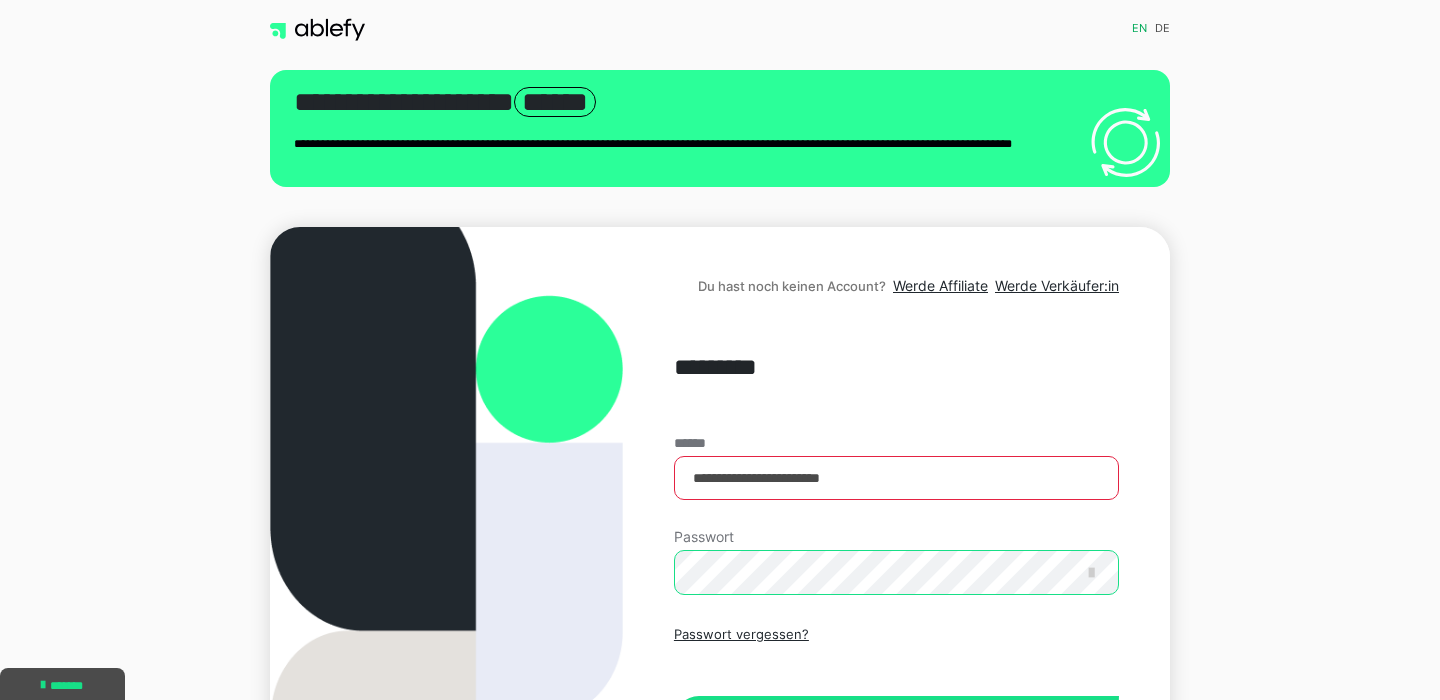 click on "Einloggen" at bounding box center [896, 721] 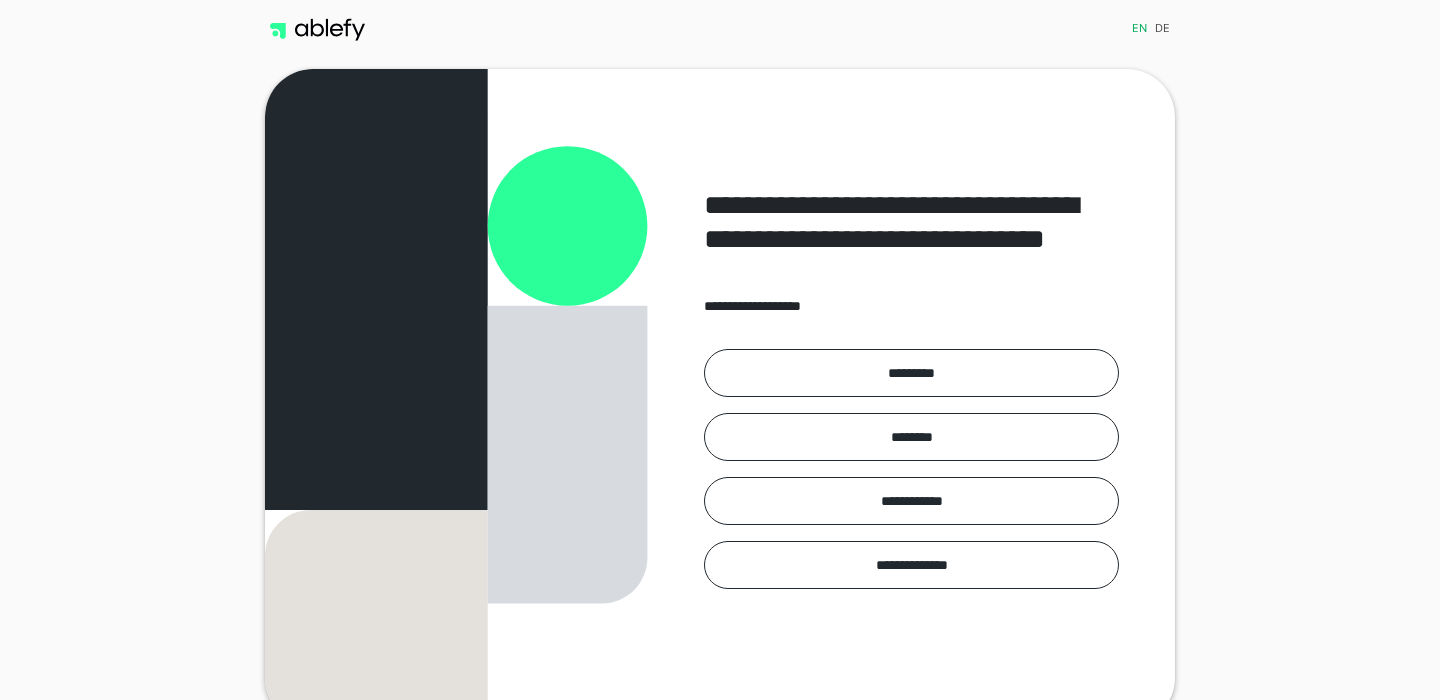 scroll, scrollTop: 0, scrollLeft: 0, axis: both 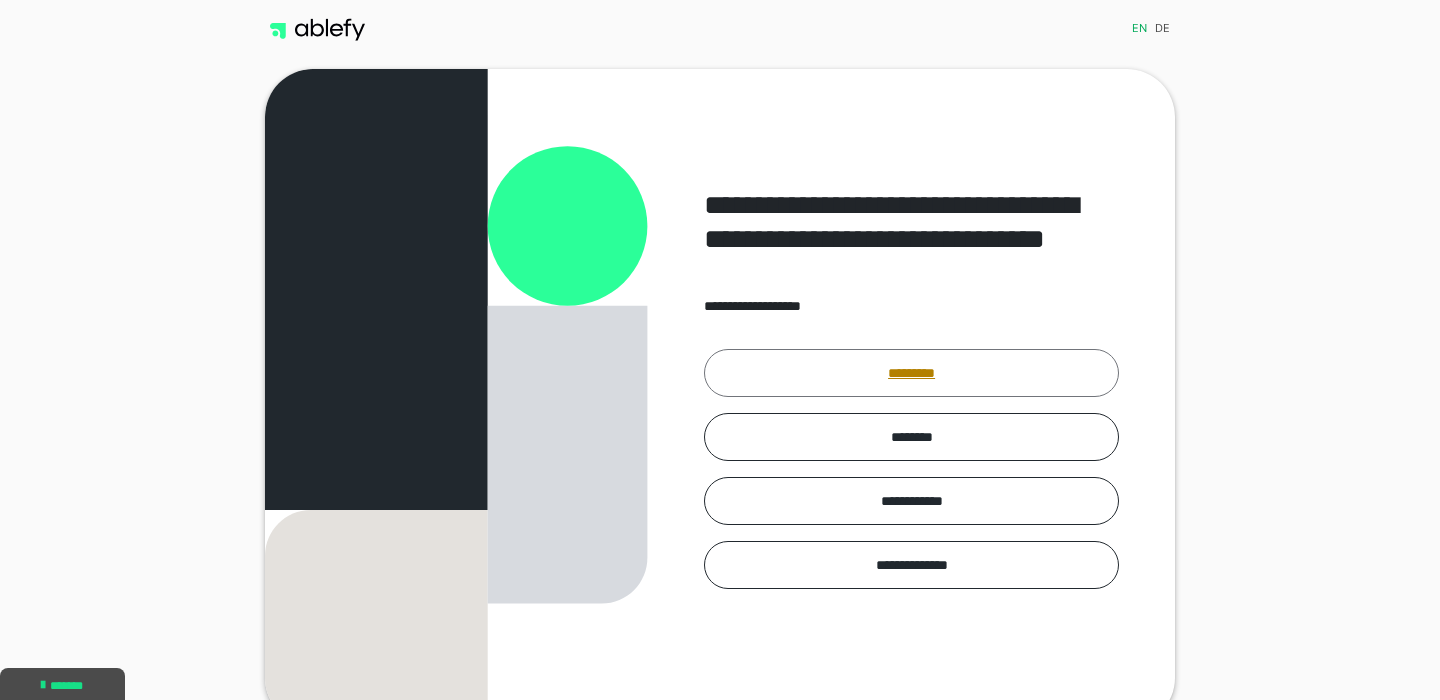 click on "*********" at bounding box center [911, 373] 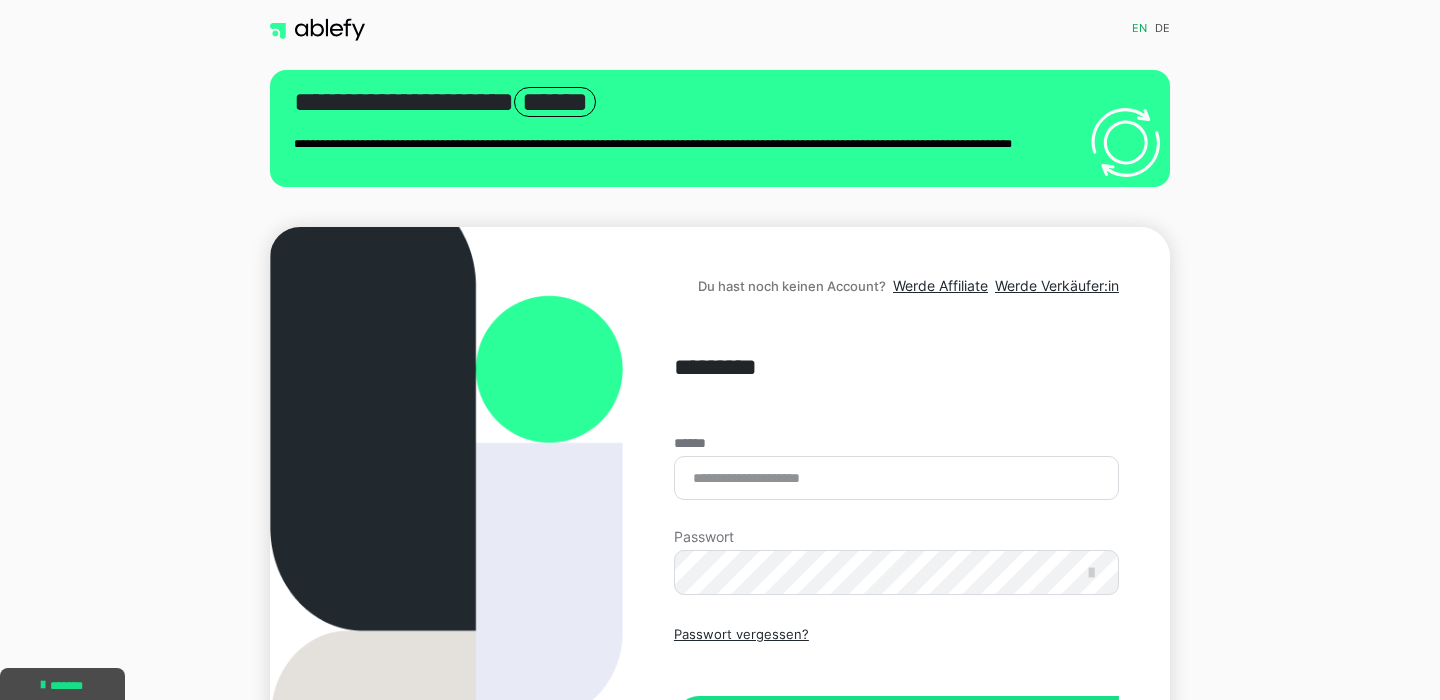 scroll, scrollTop: 0, scrollLeft: 0, axis: both 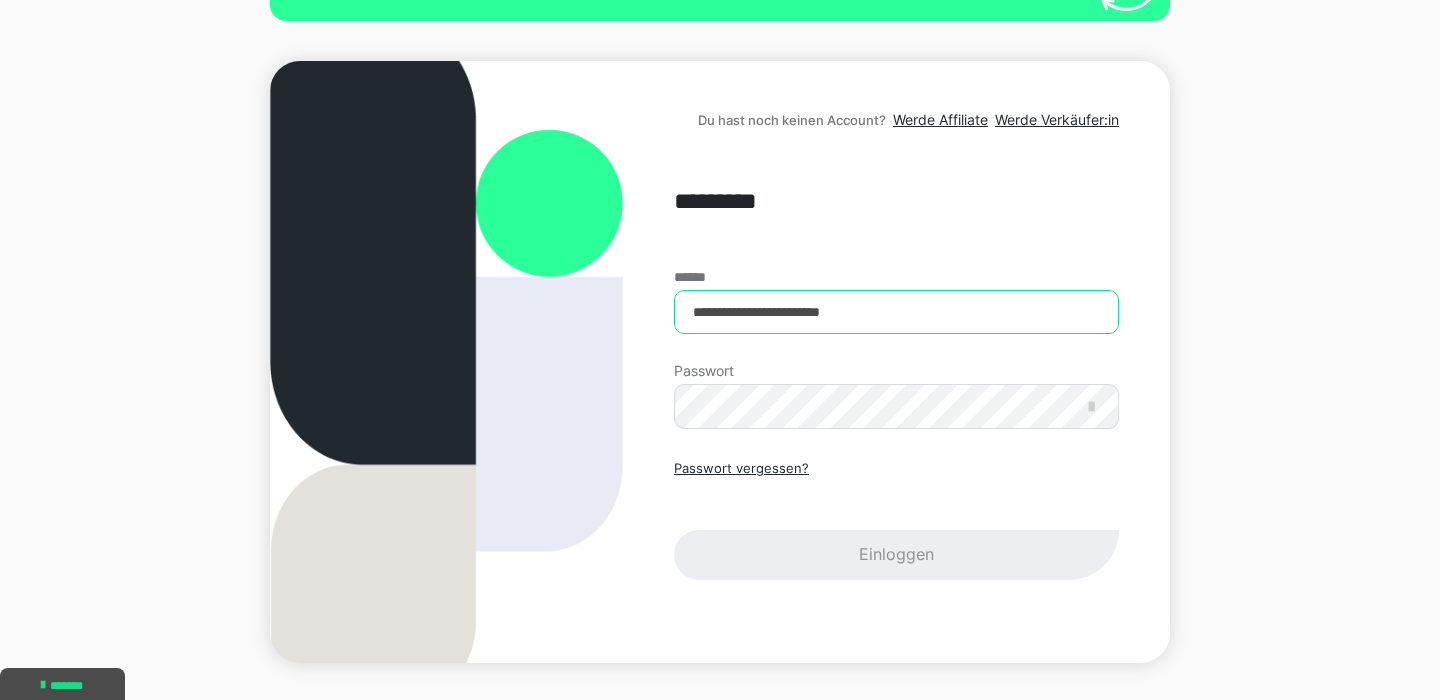 type on "**********" 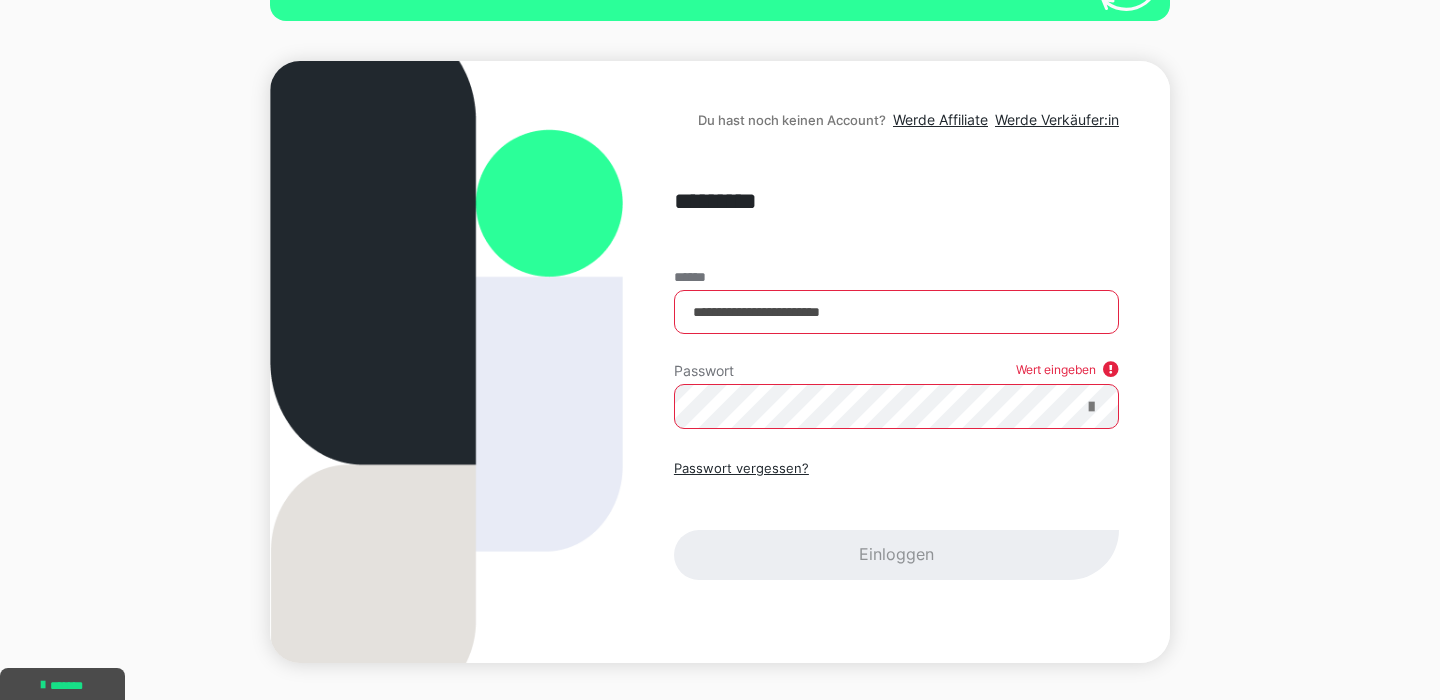 click at bounding box center [1091, 407] 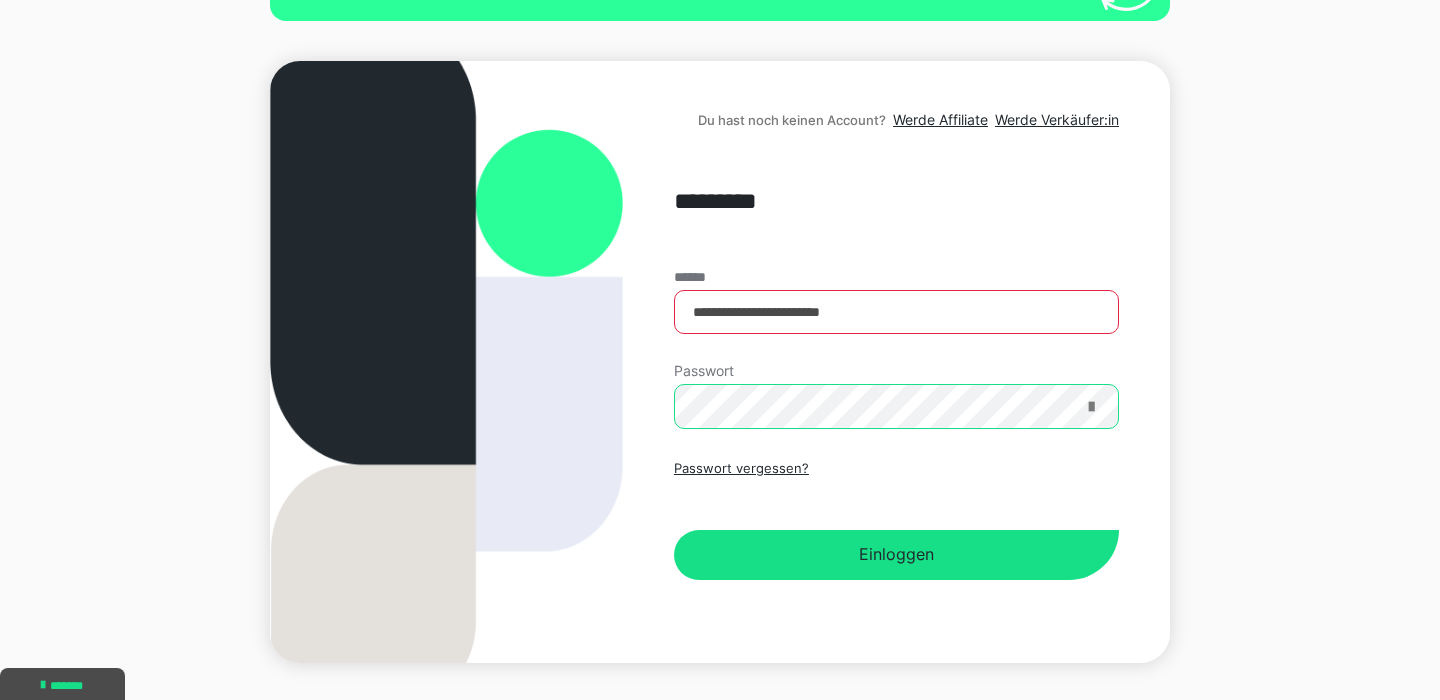 click on "Einloggen" at bounding box center [896, 555] 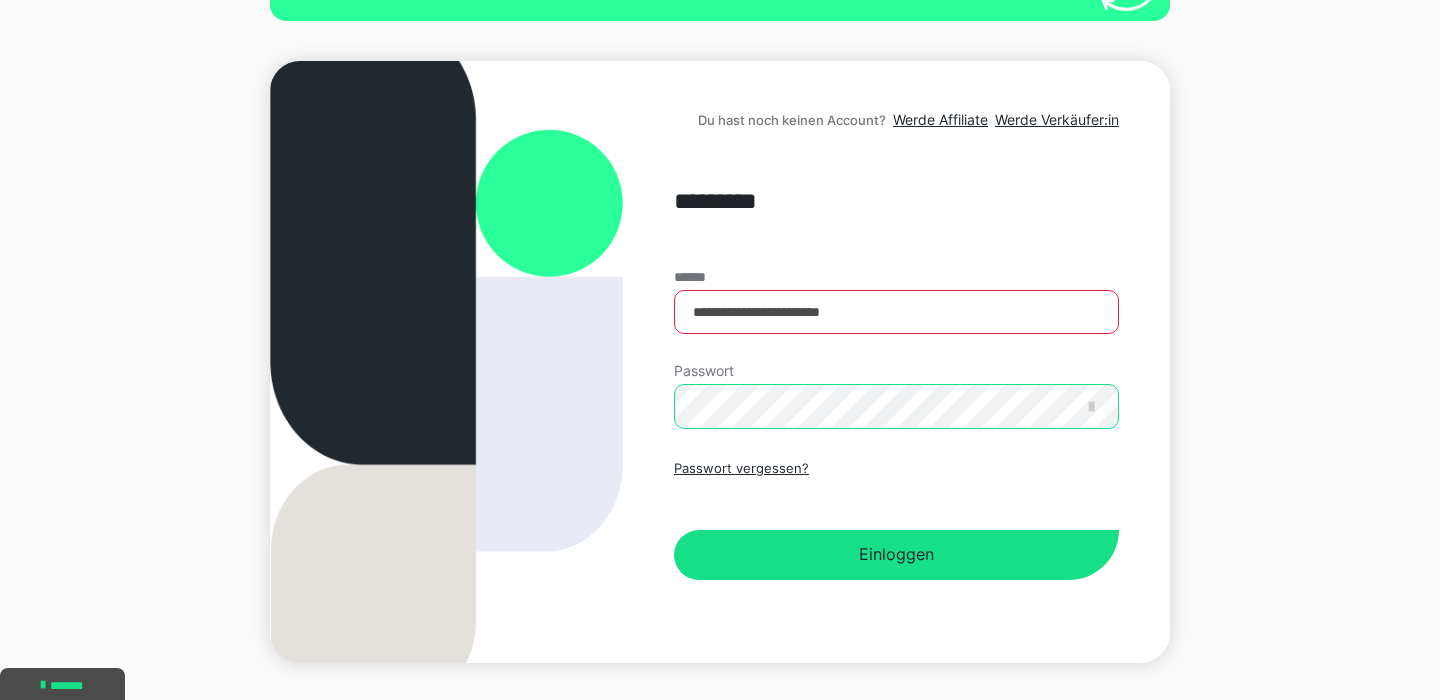 click on "Einloggen" at bounding box center (896, 555) 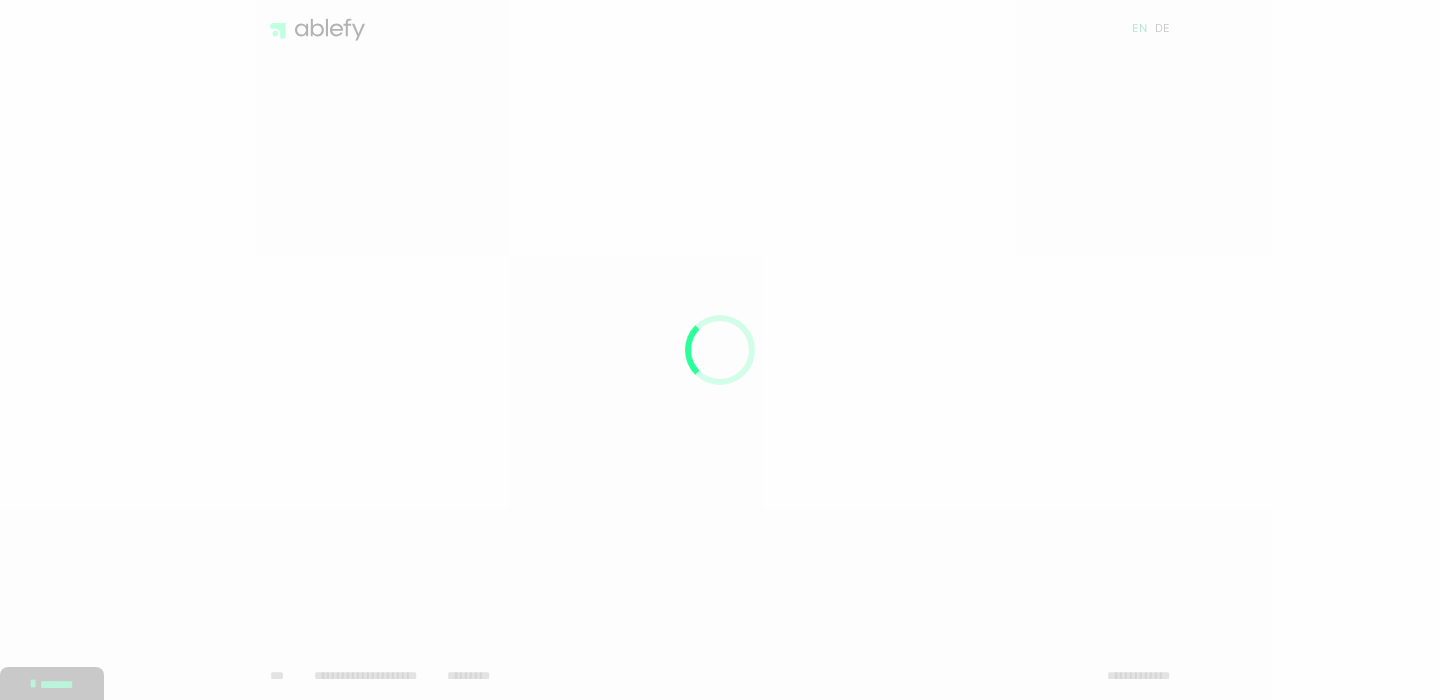 scroll, scrollTop: 0, scrollLeft: 0, axis: both 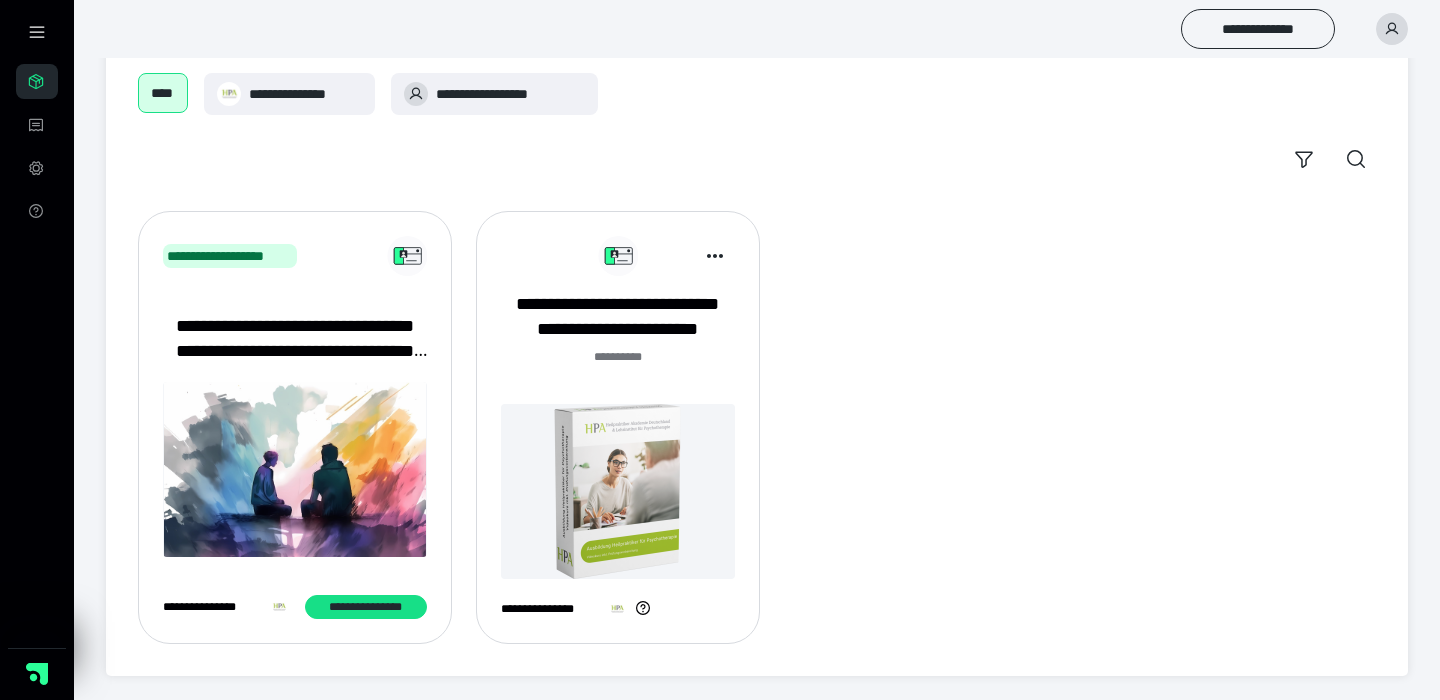 click at bounding box center (618, 491) 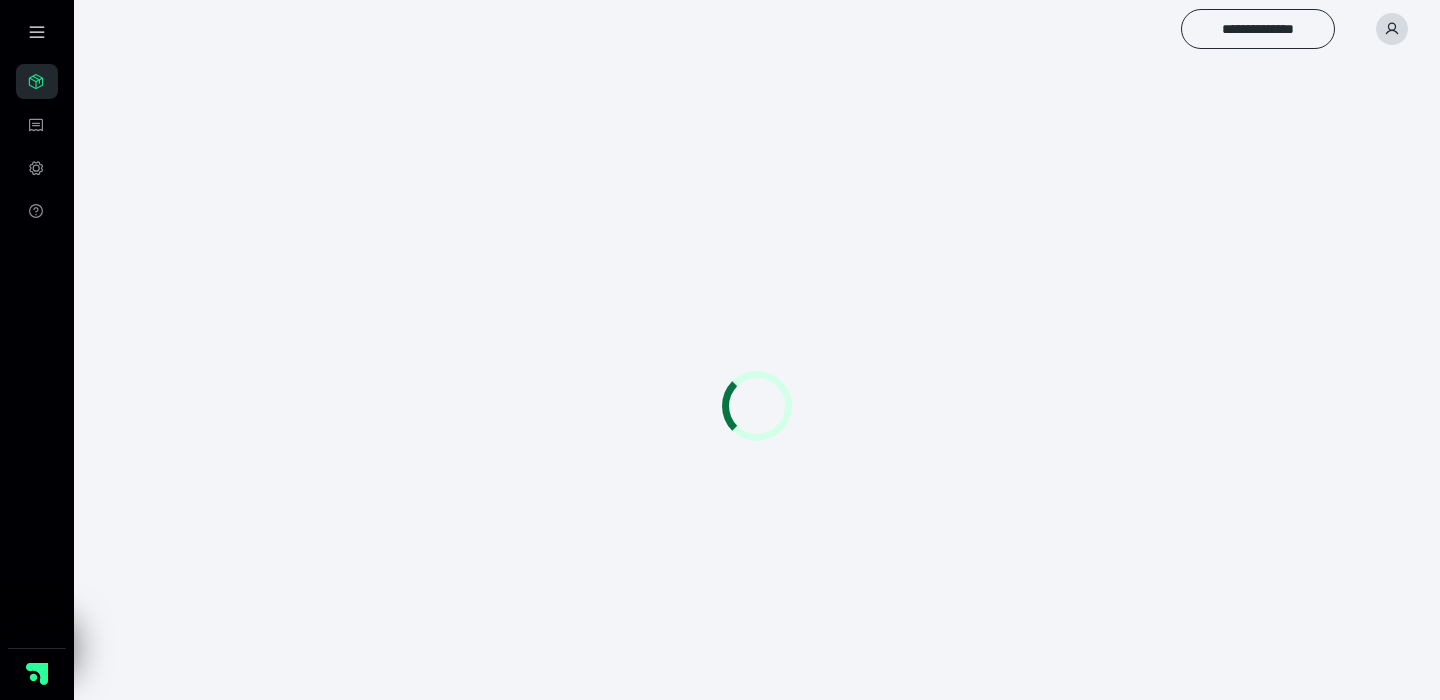 scroll, scrollTop: 0, scrollLeft: 0, axis: both 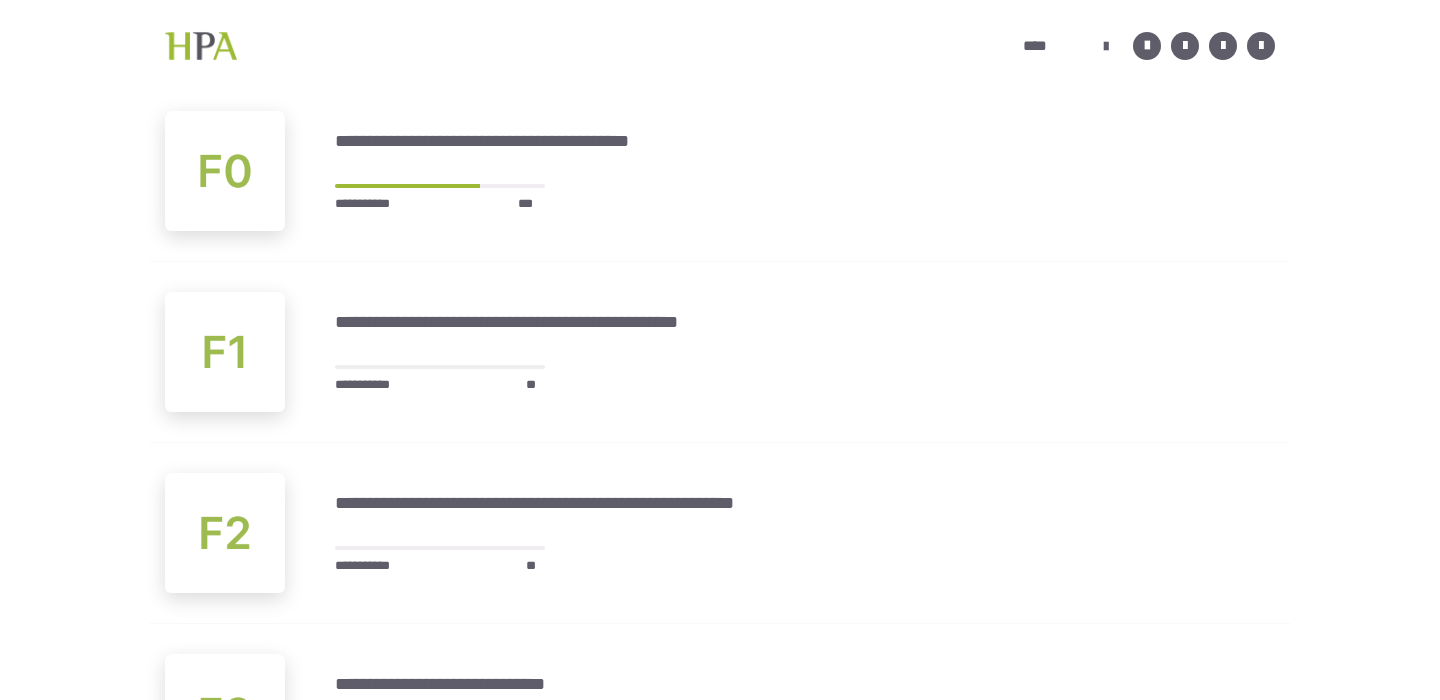 click on "**********" at bounding box center [720, 171] 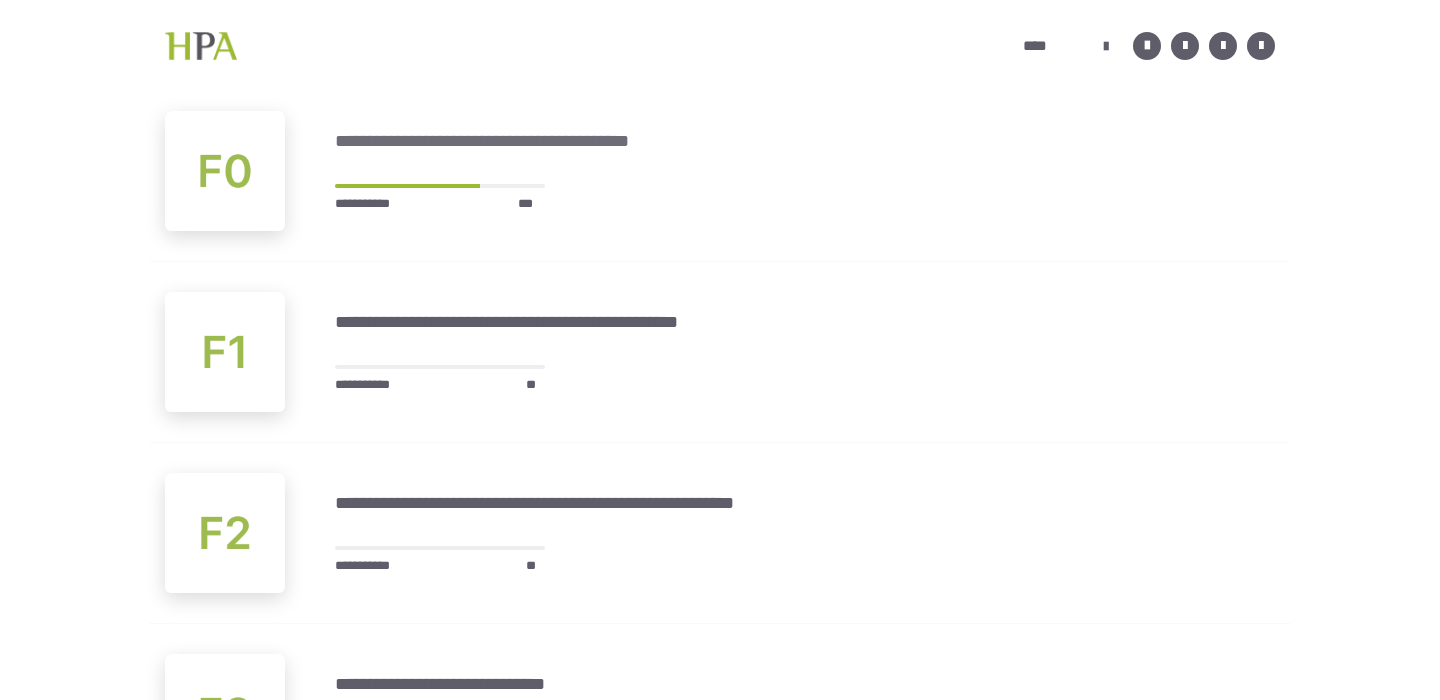 click on "**********" at bounding box center [529, 141] 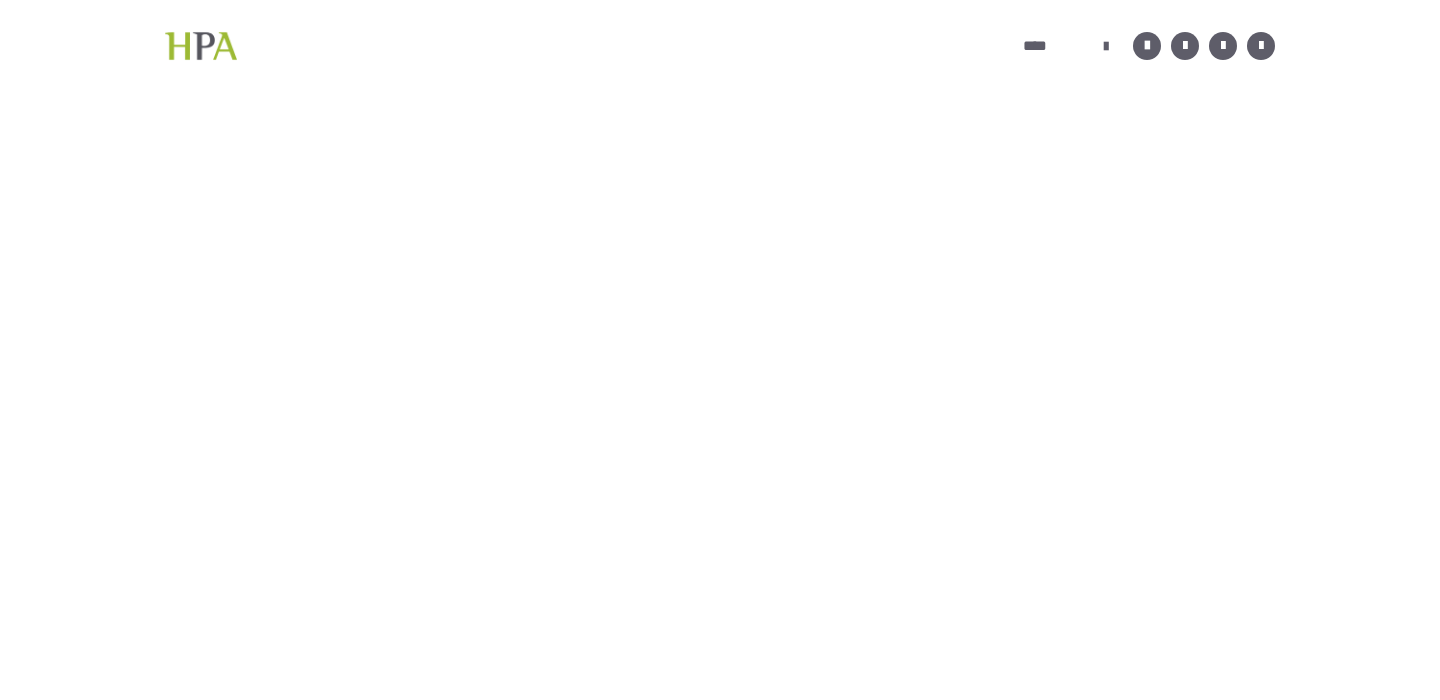 scroll, scrollTop: 56, scrollLeft: 0, axis: vertical 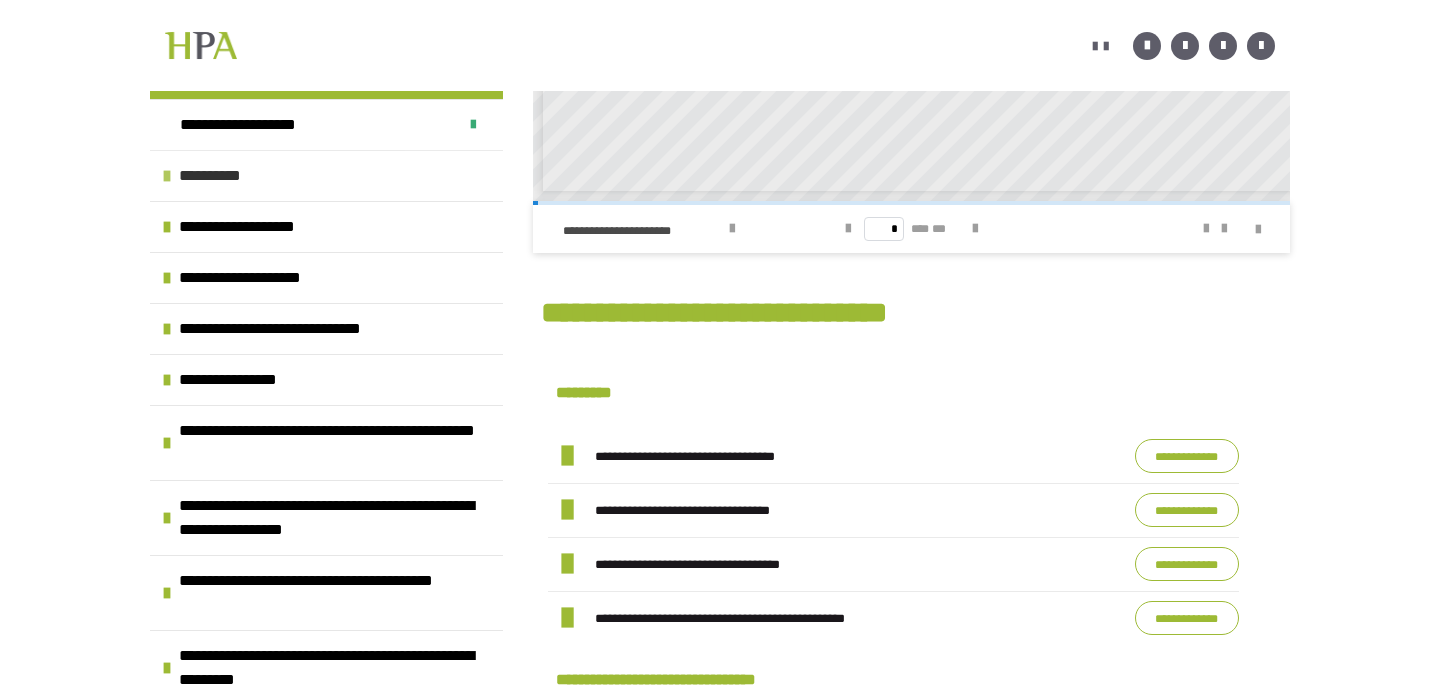 click on "**********" at bounding box center [326, 175] 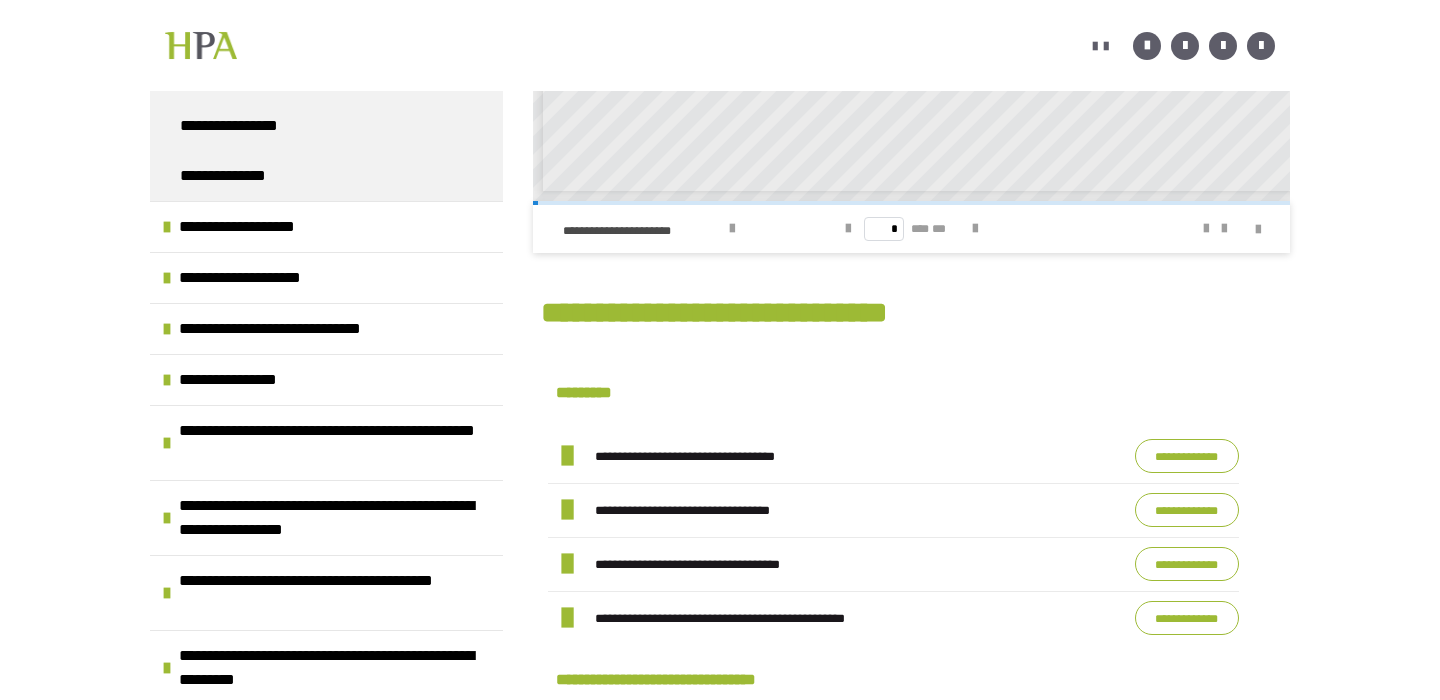 scroll, scrollTop: 461, scrollLeft: 0, axis: vertical 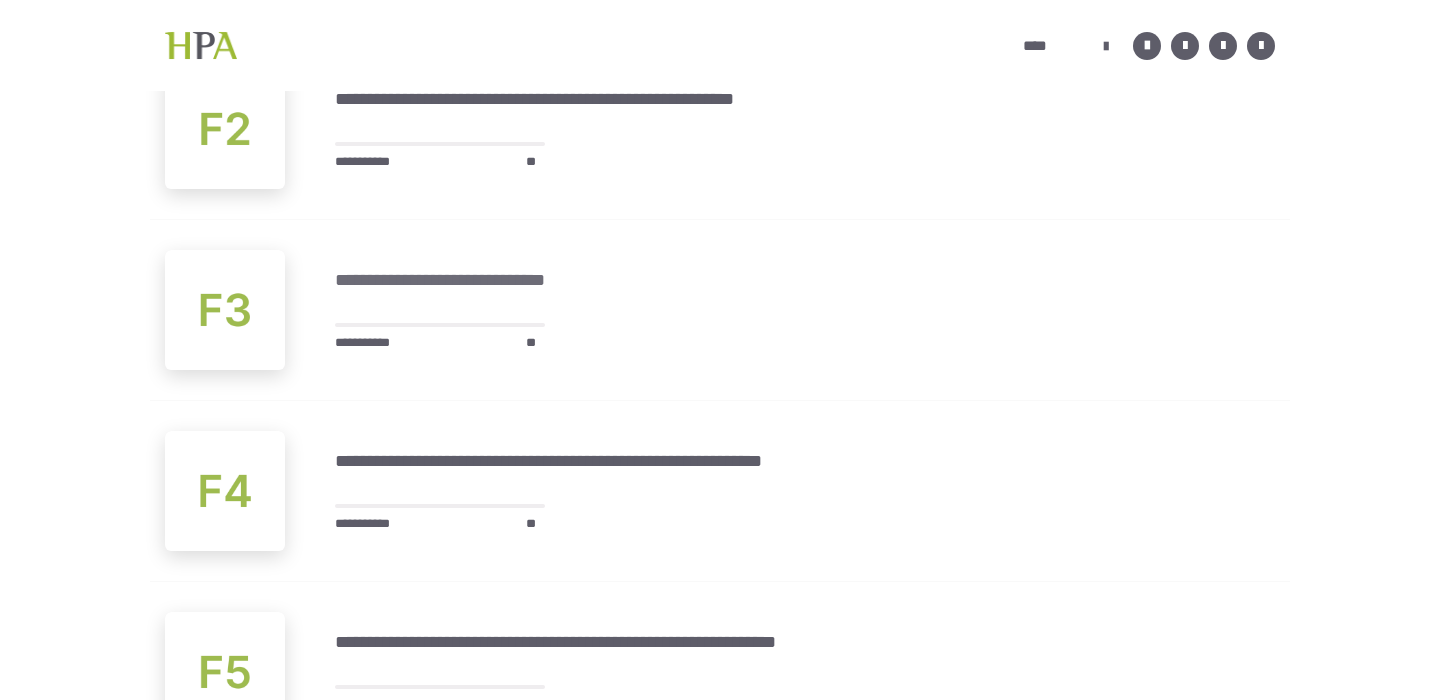 click on "**********" at bounding box center [469, 280] 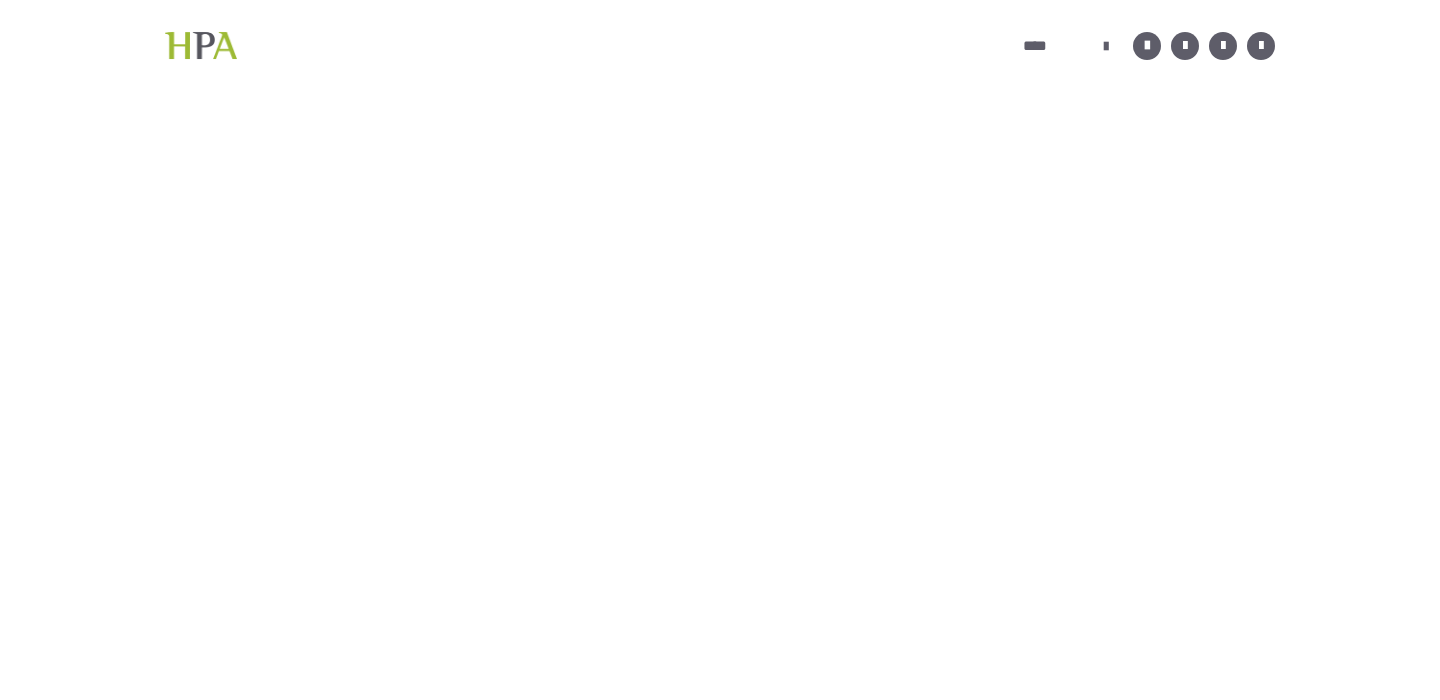 scroll, scrollTop: 56, scrollLeft: 0, axis: vertical 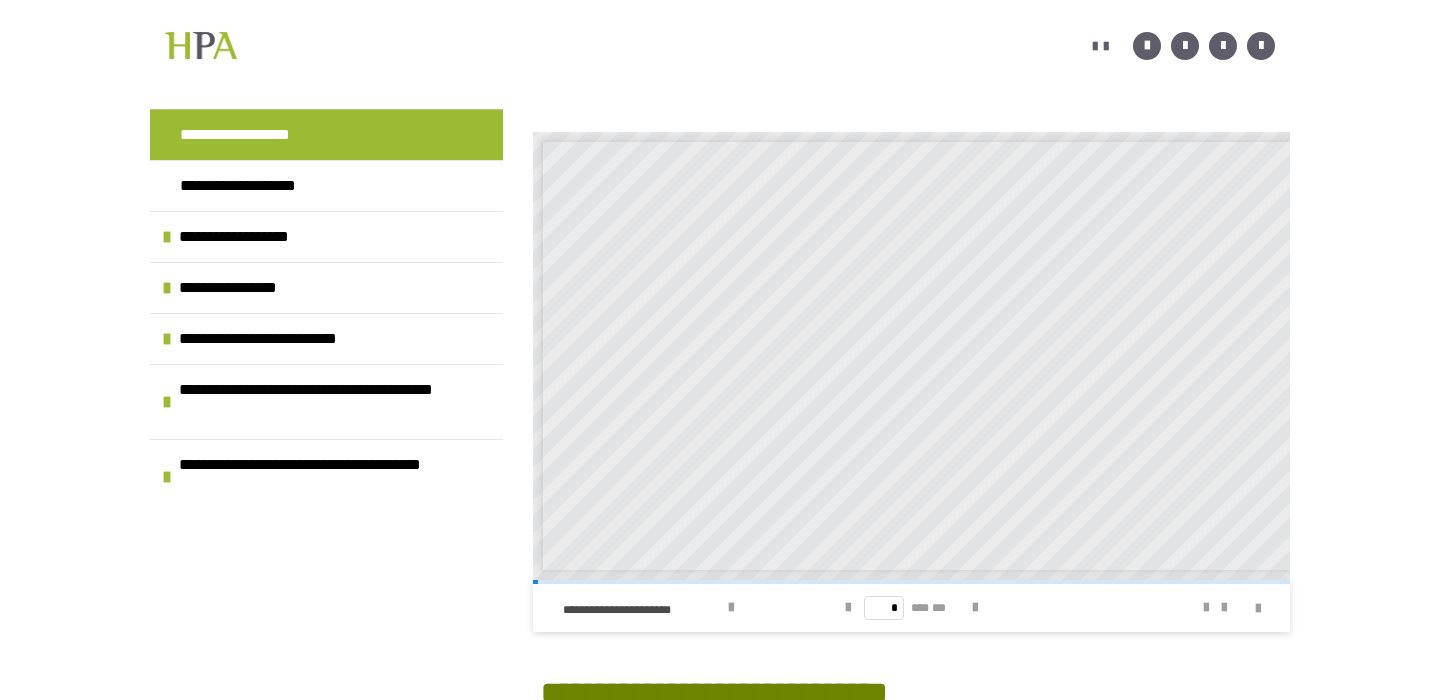 click on "**********" at bounding box center [326, 134] 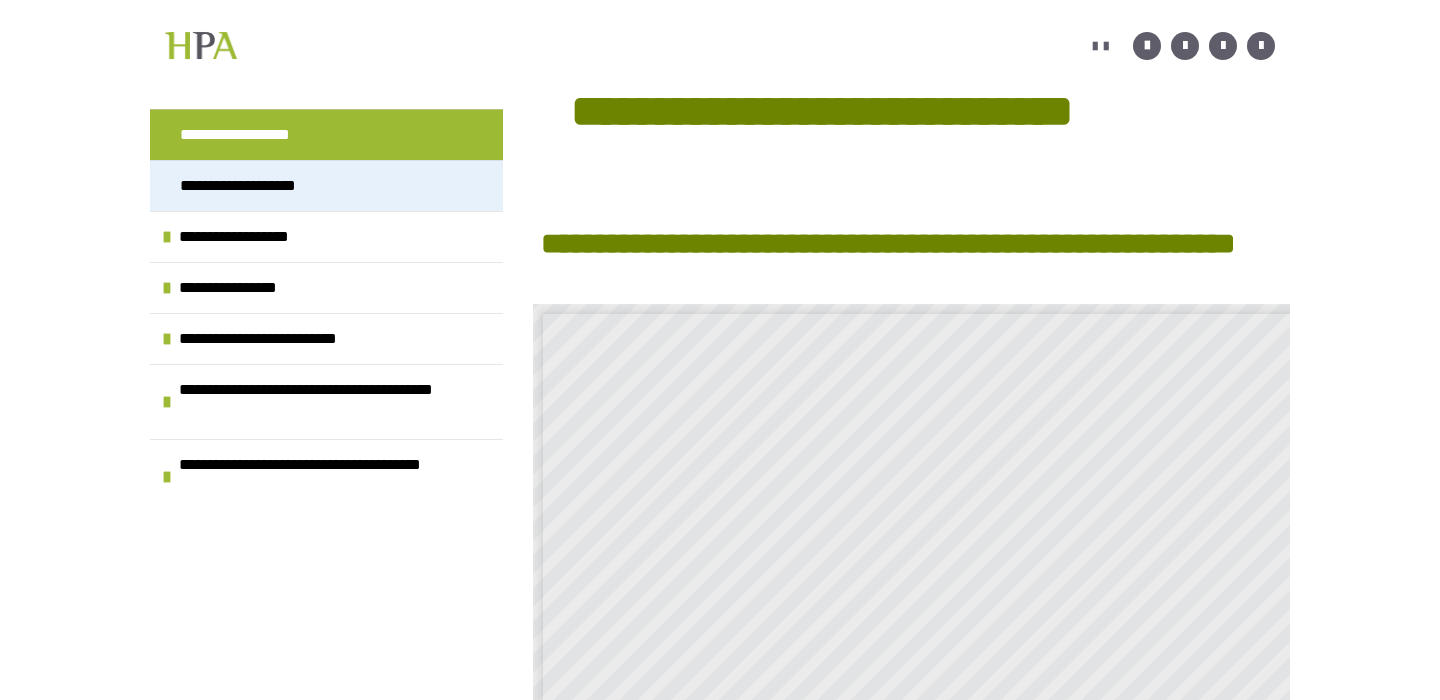 click on "**********" at bounding box center [326, 185] 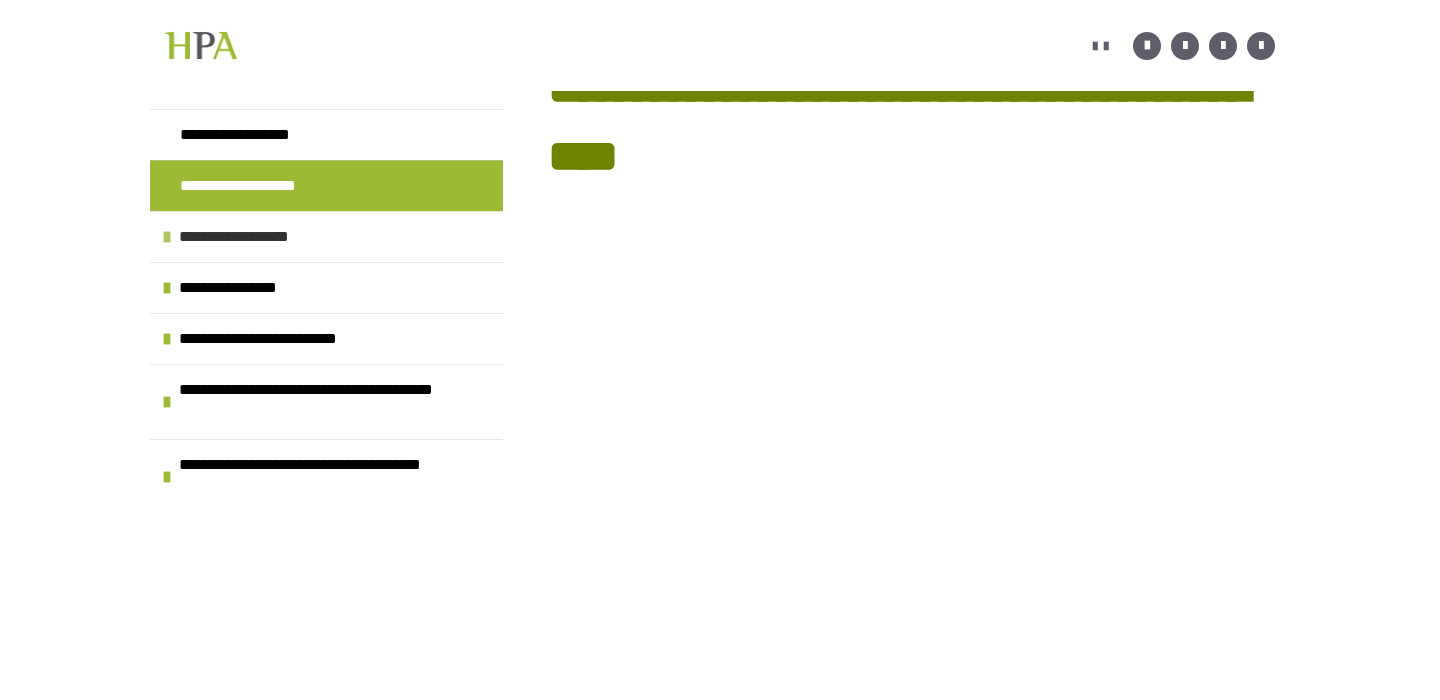 click on "**********" at bounding box center (326, 236) 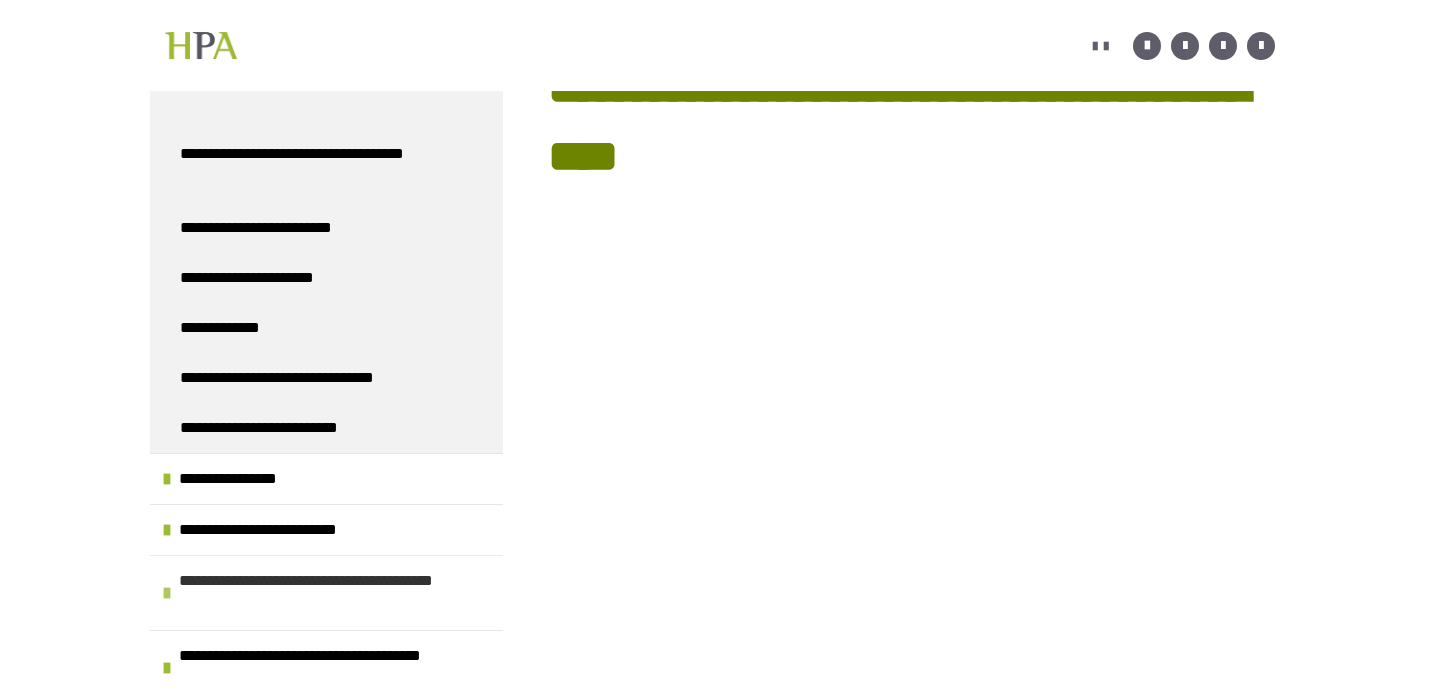 scroll, scrollTop: 1305, scrollLeft: 0, axis: vertical 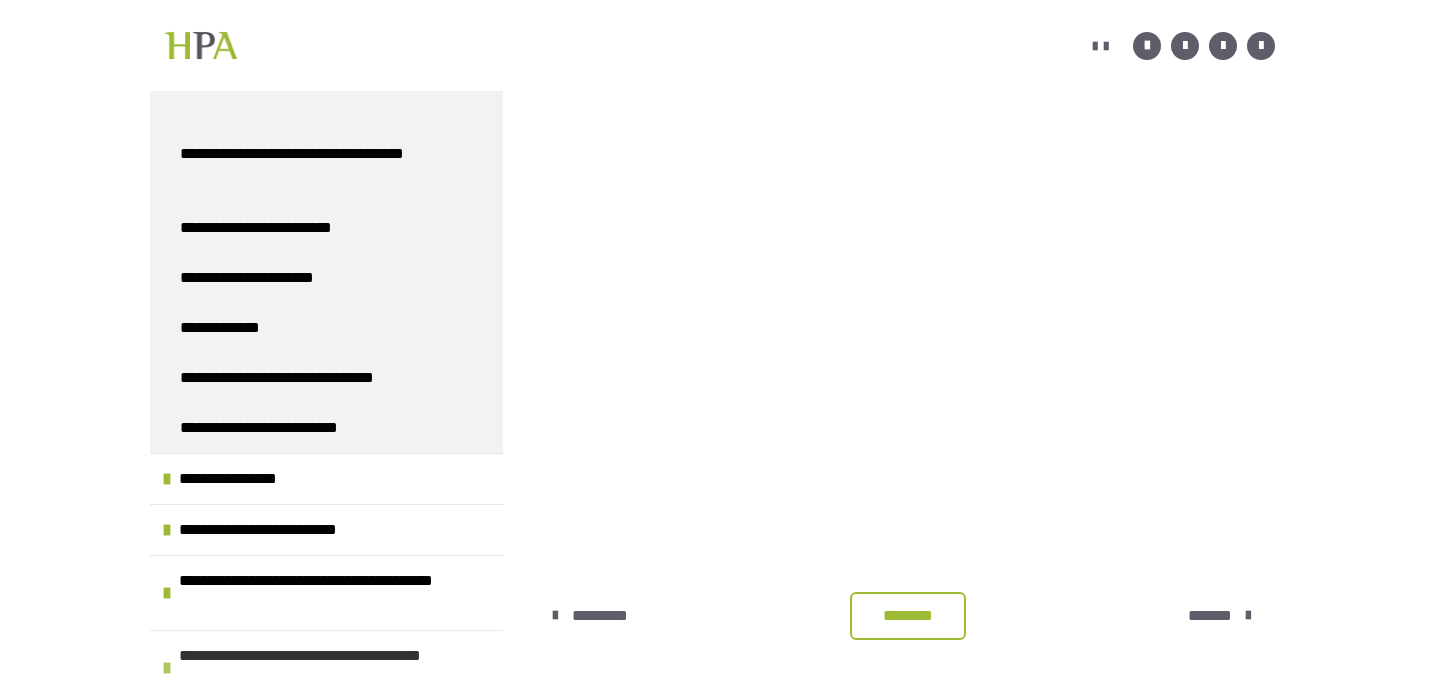 click on "**********" at bounding box center (336, 668) 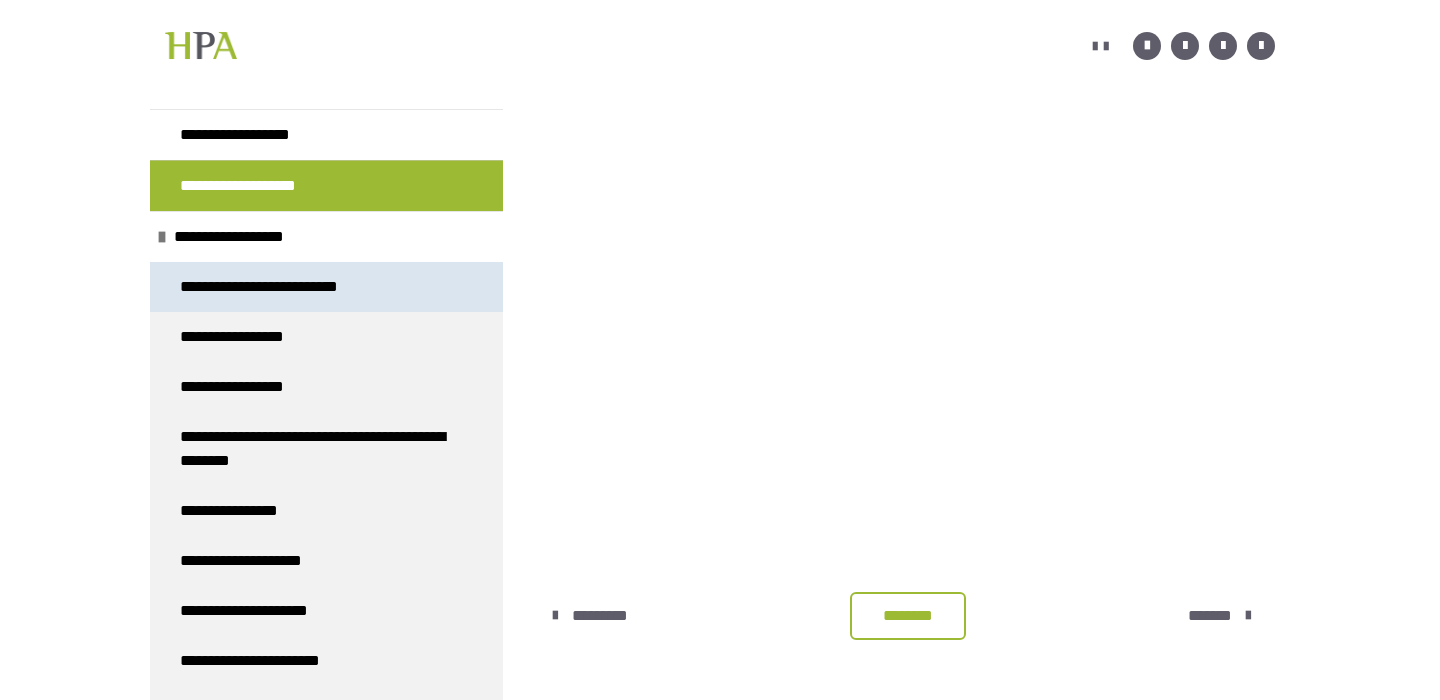scroll, scrollTop: 0, scrollLeft: 0, axis: both 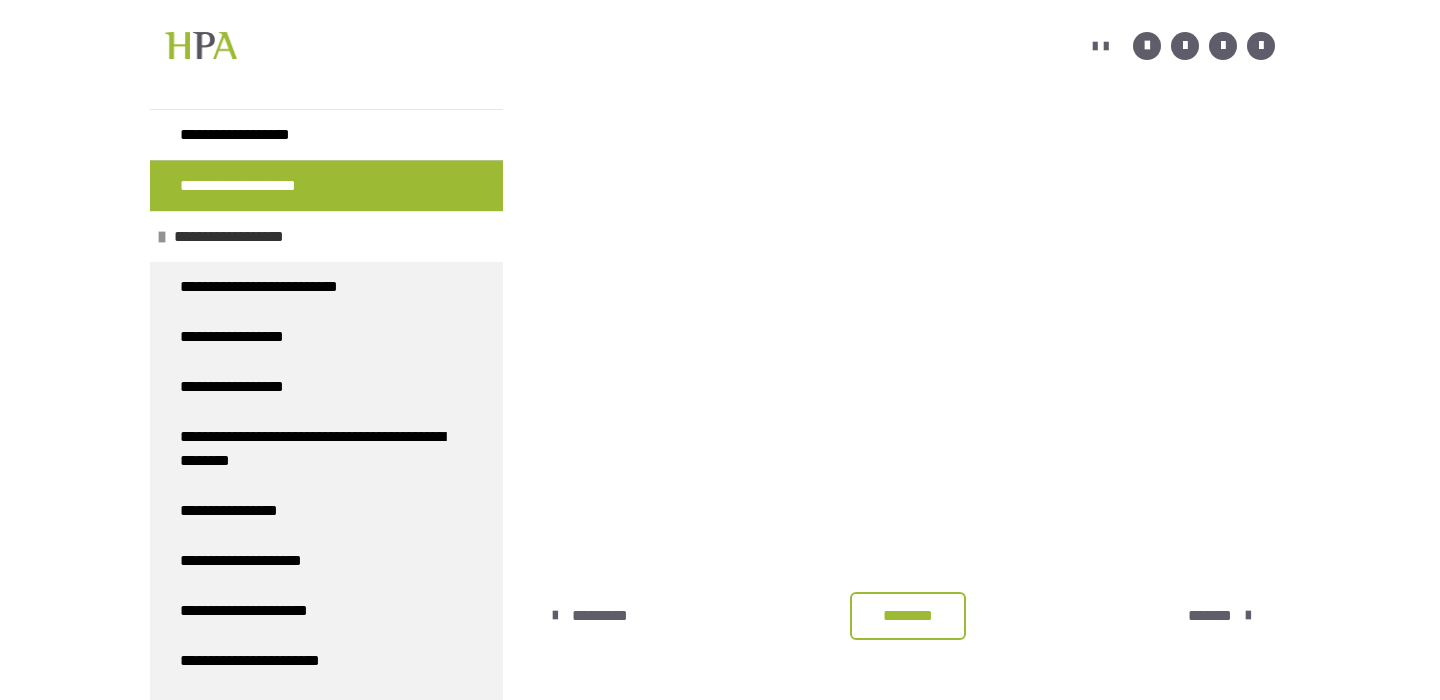 click on "**********" at bounding box center (326, 236) 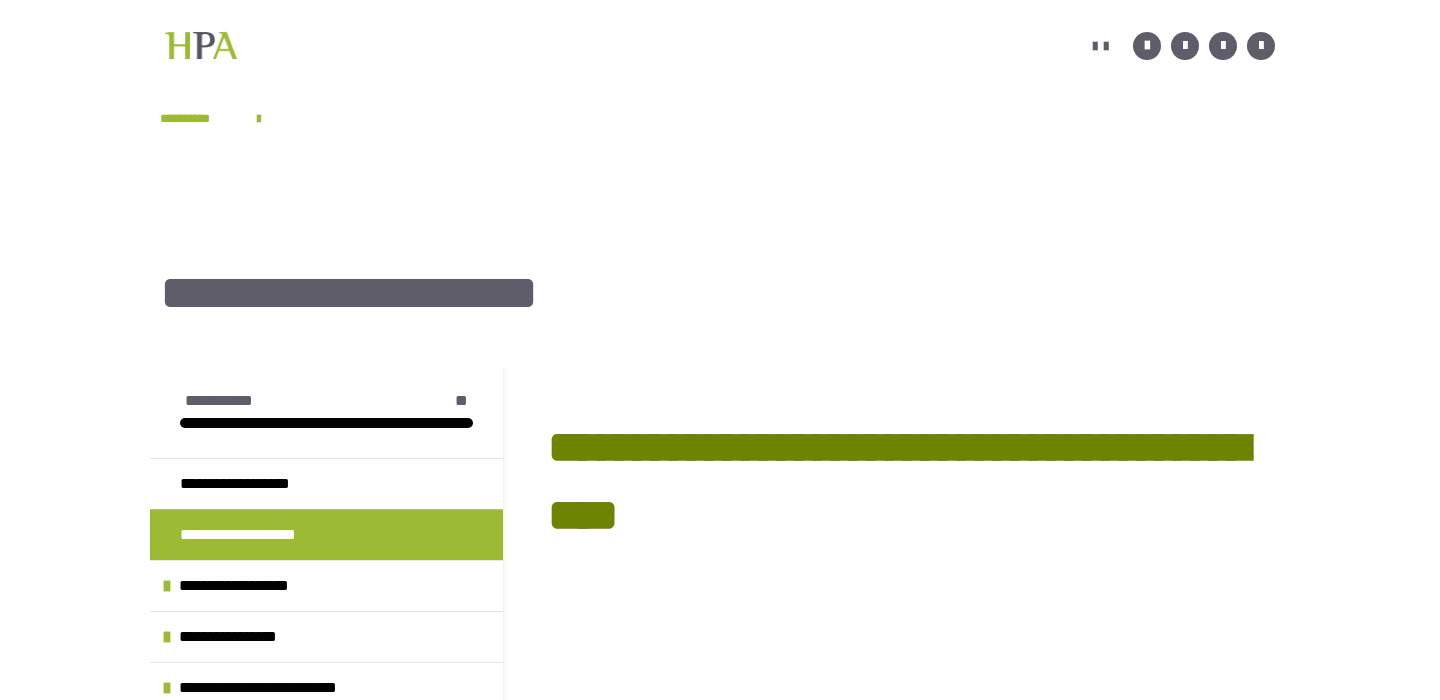 scroll, scrollTop: 2, scrollLeft: 0, axis: vertical 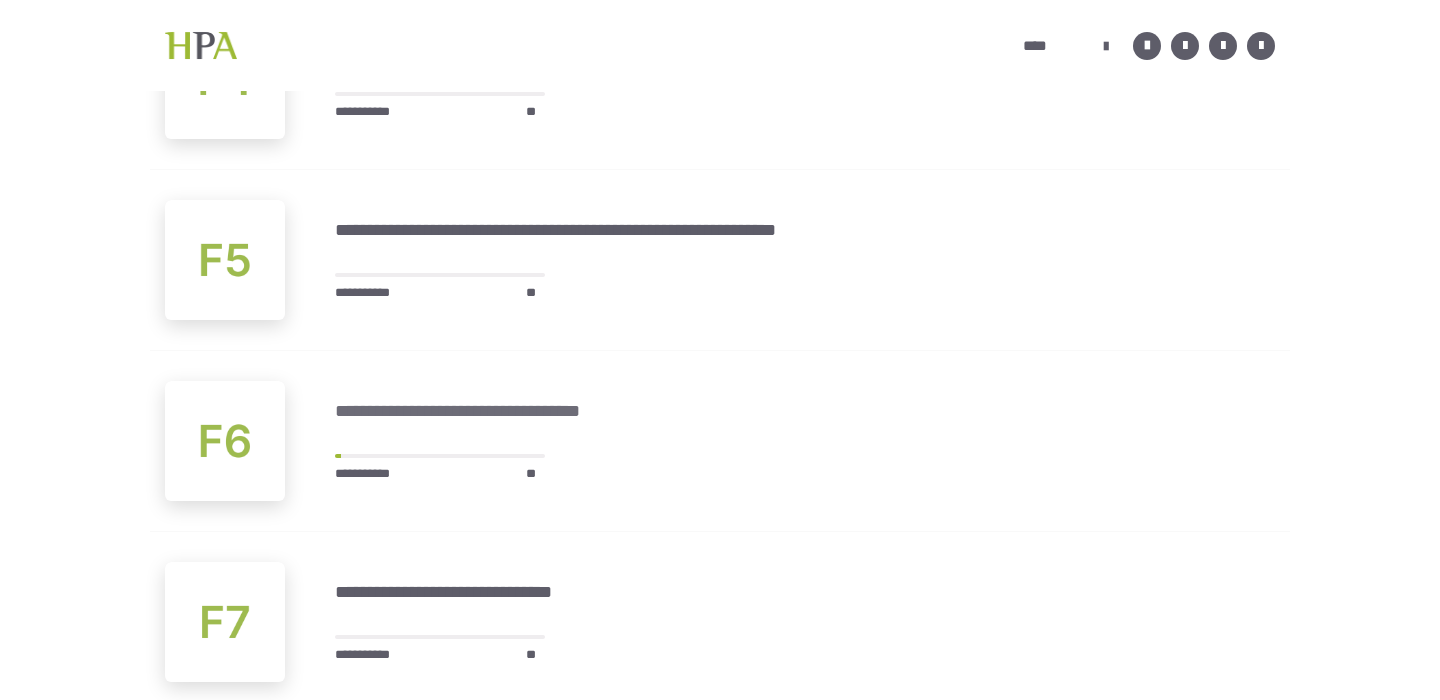 click on "**********" at bounding box center (491, 411) 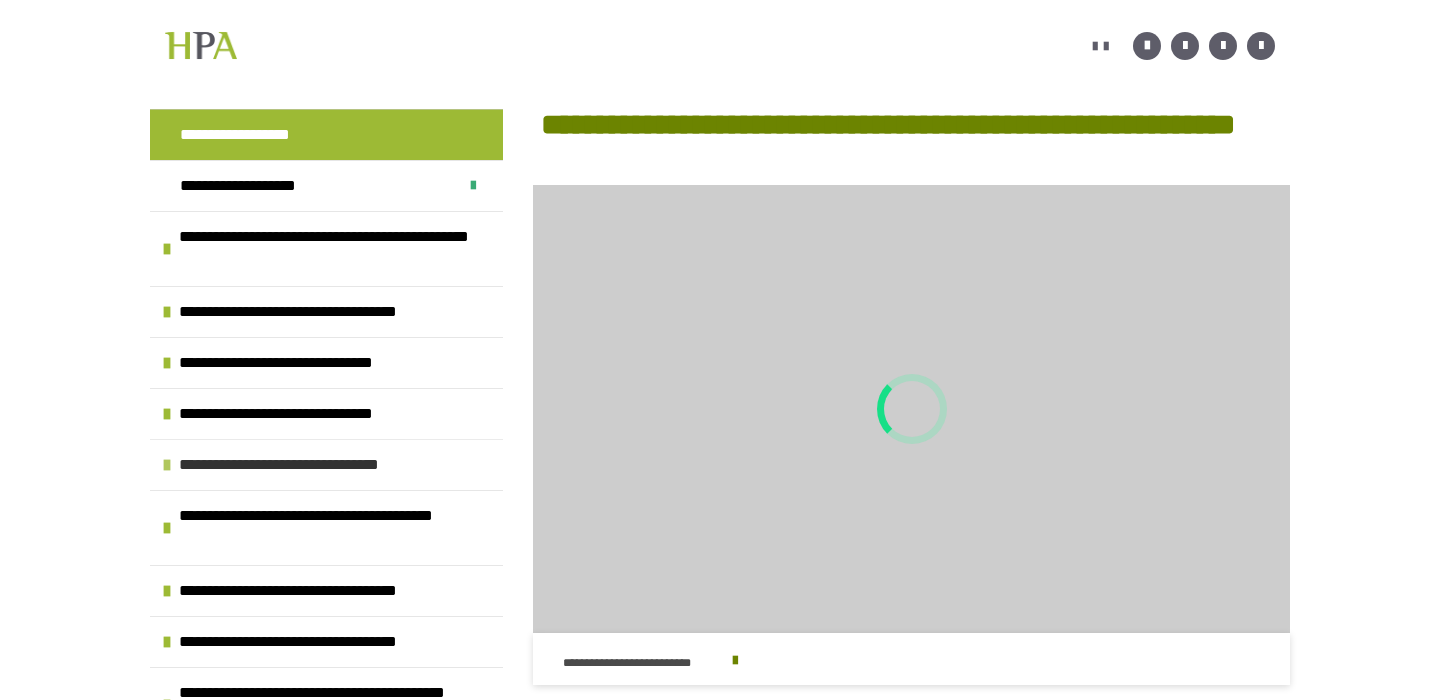 scroll, scrollTop: 493, scrollLeft: 0, axis: vertical 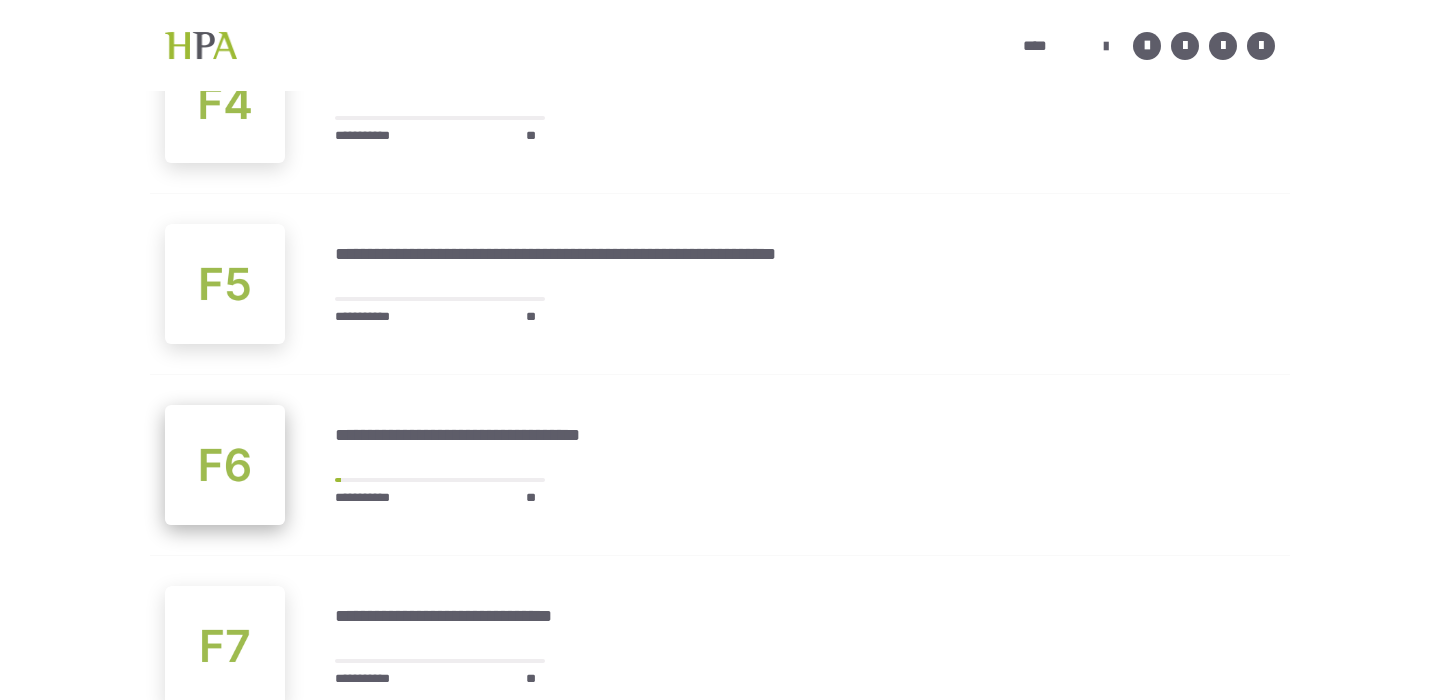 click at bounding box center (225, 465) 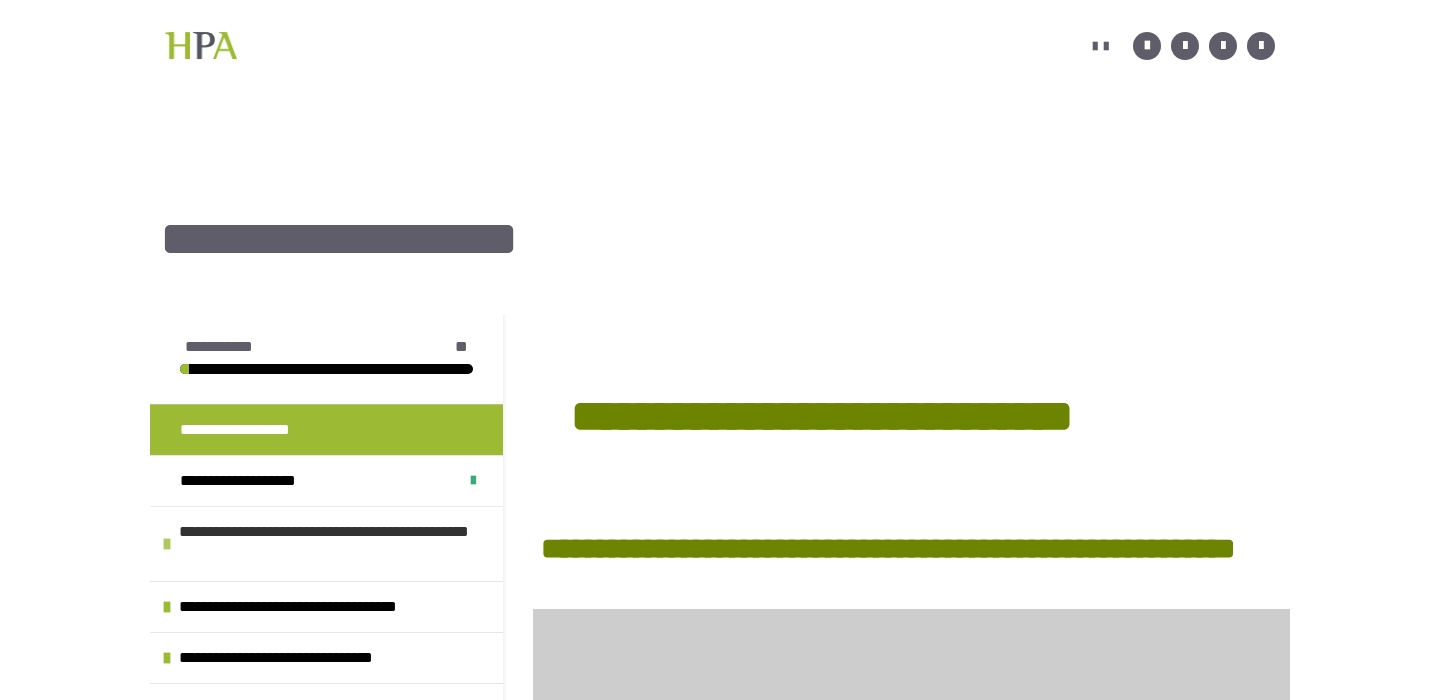 click on "**********" at bounding box center (336, 544) 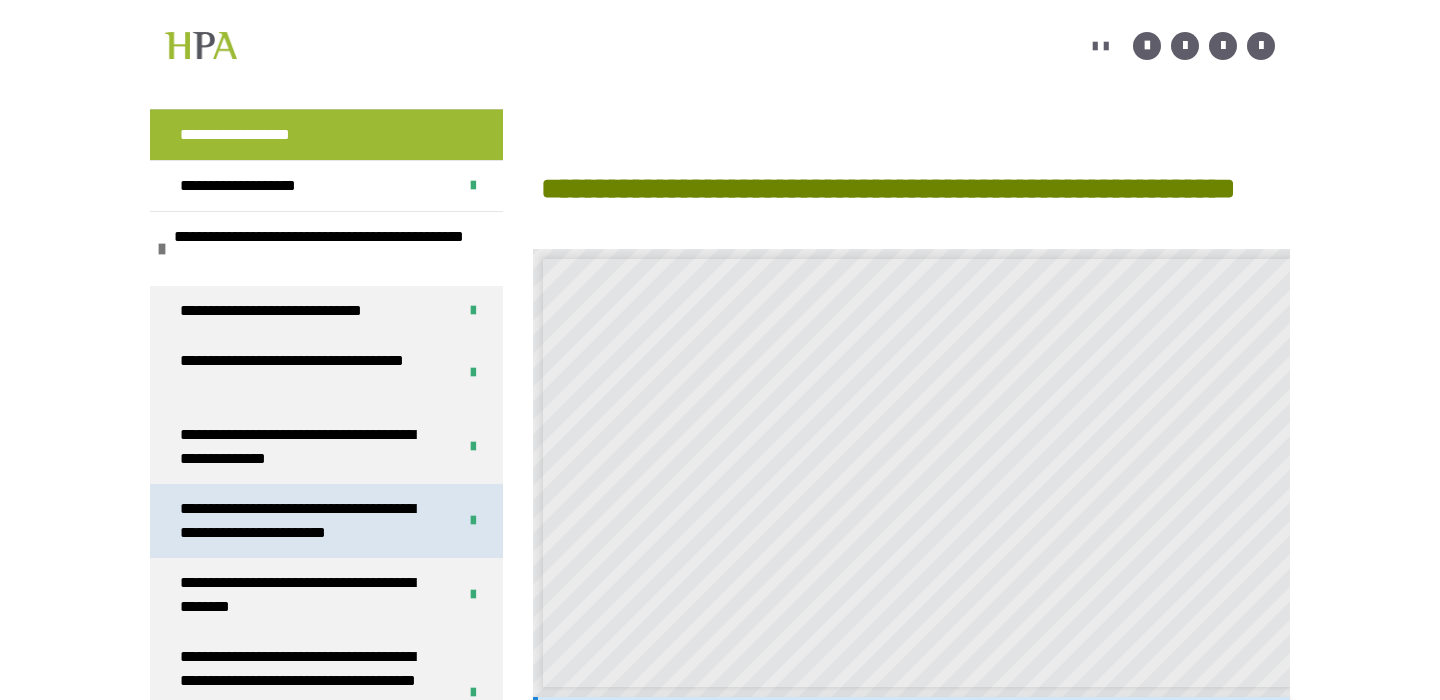 scroll, scrollTop: 419, scrollLeft: 0, axis: vertical 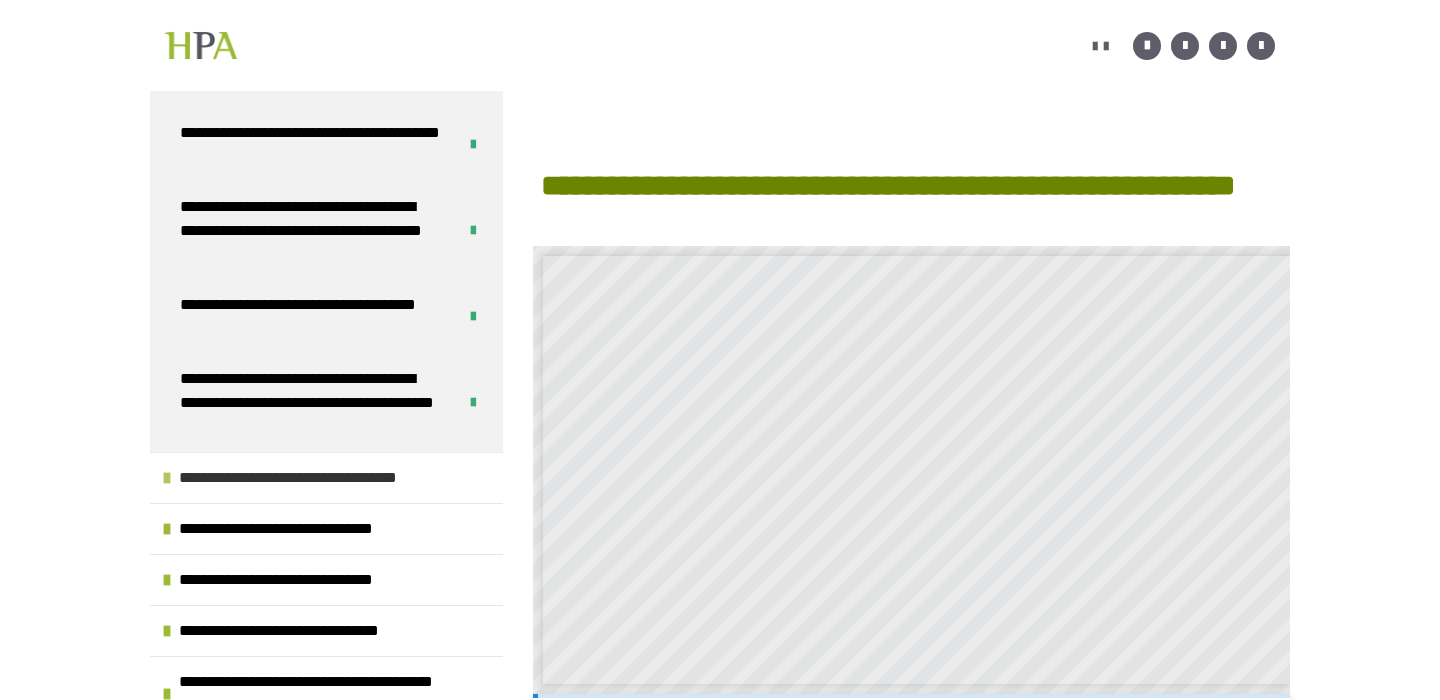 click on "**********" at bounding box center [319, 478] 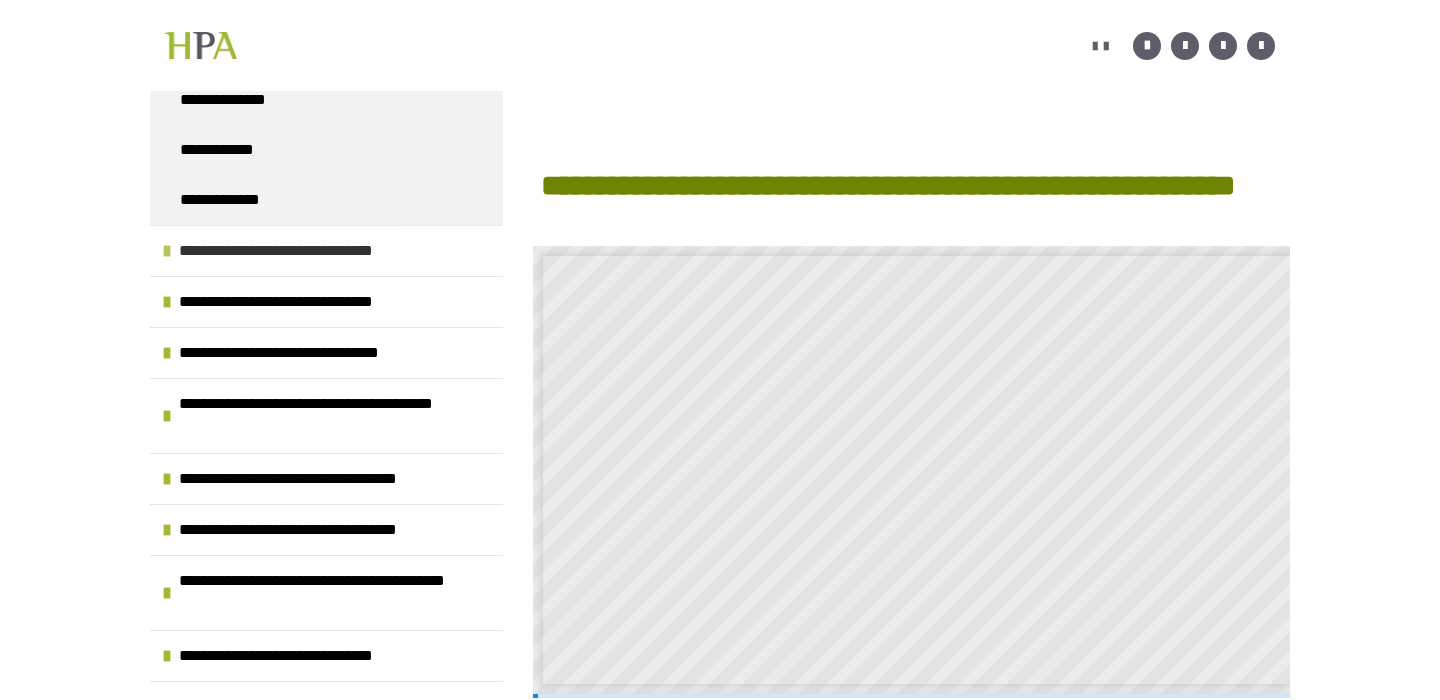 scroll, scrollTop: 2091, scrollLeft: 0, axis: vertical 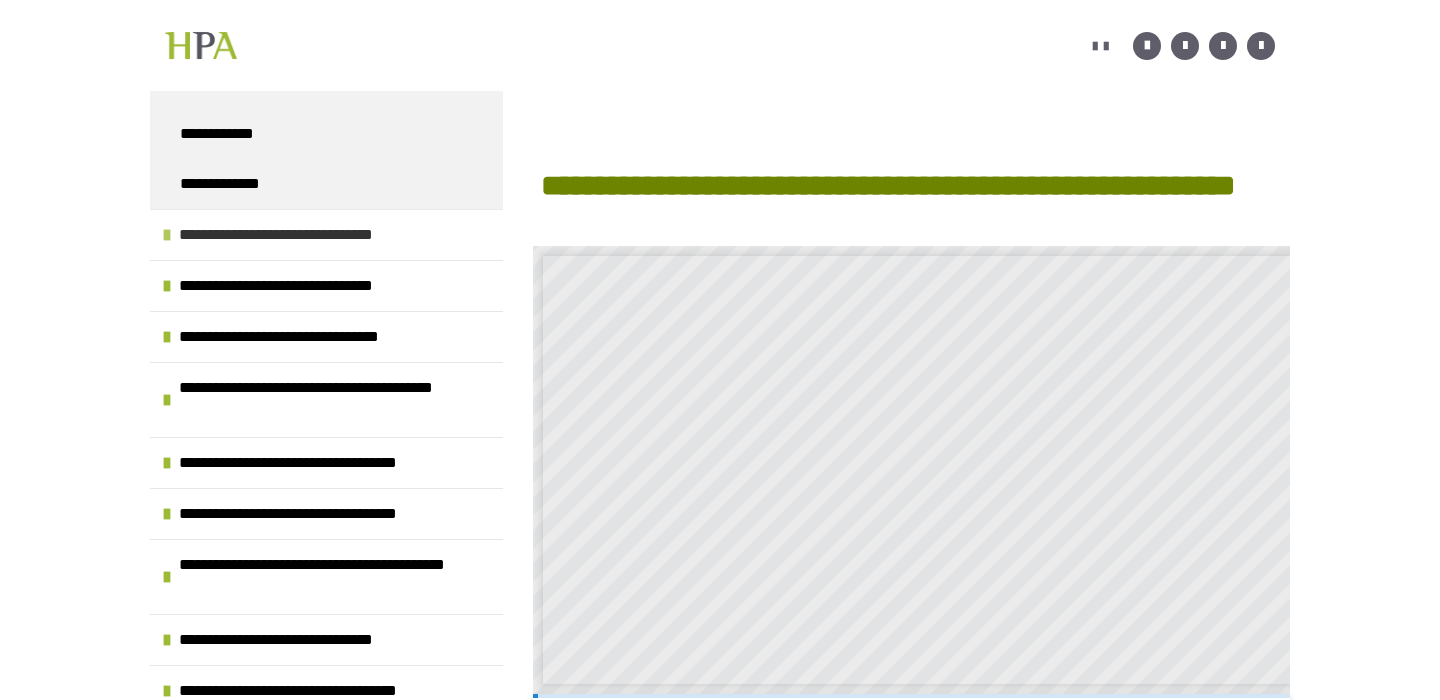 click on "**********" at bounding box center (305, 235) 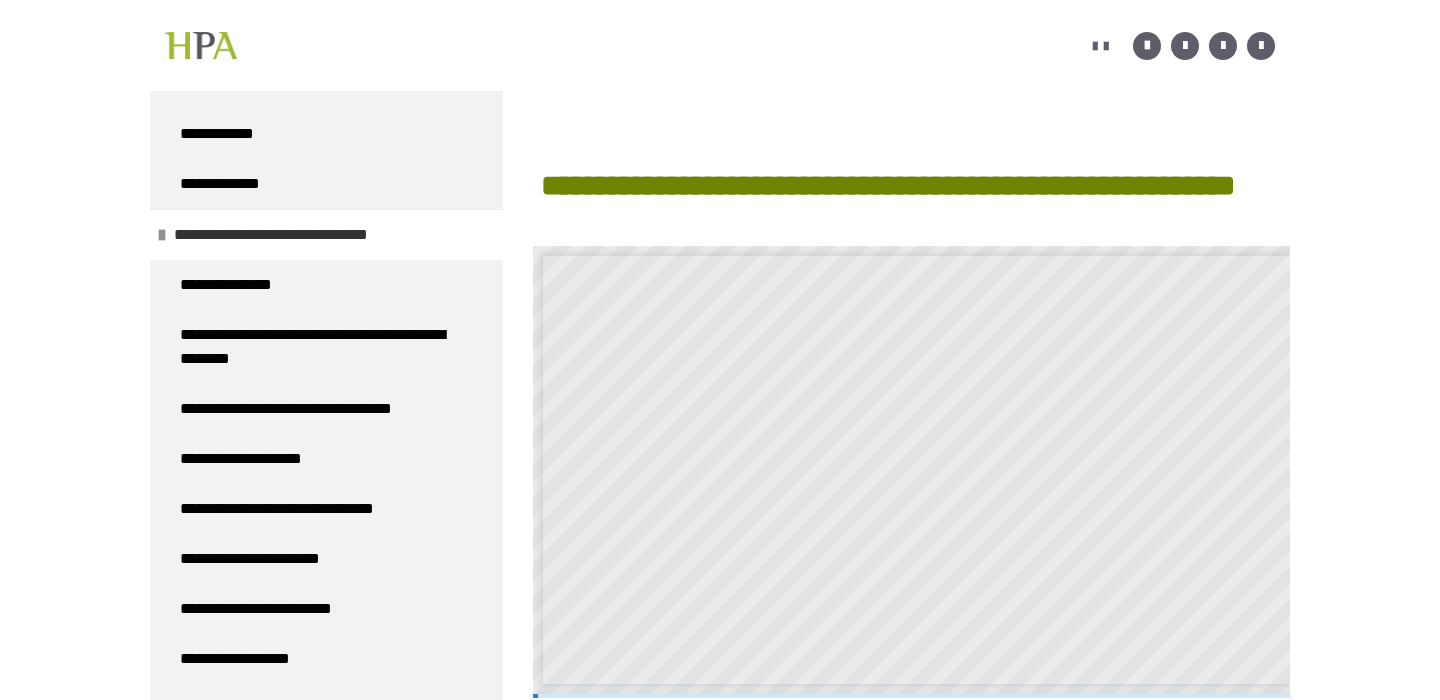 click on "**********" at bounding box center [300, 235] 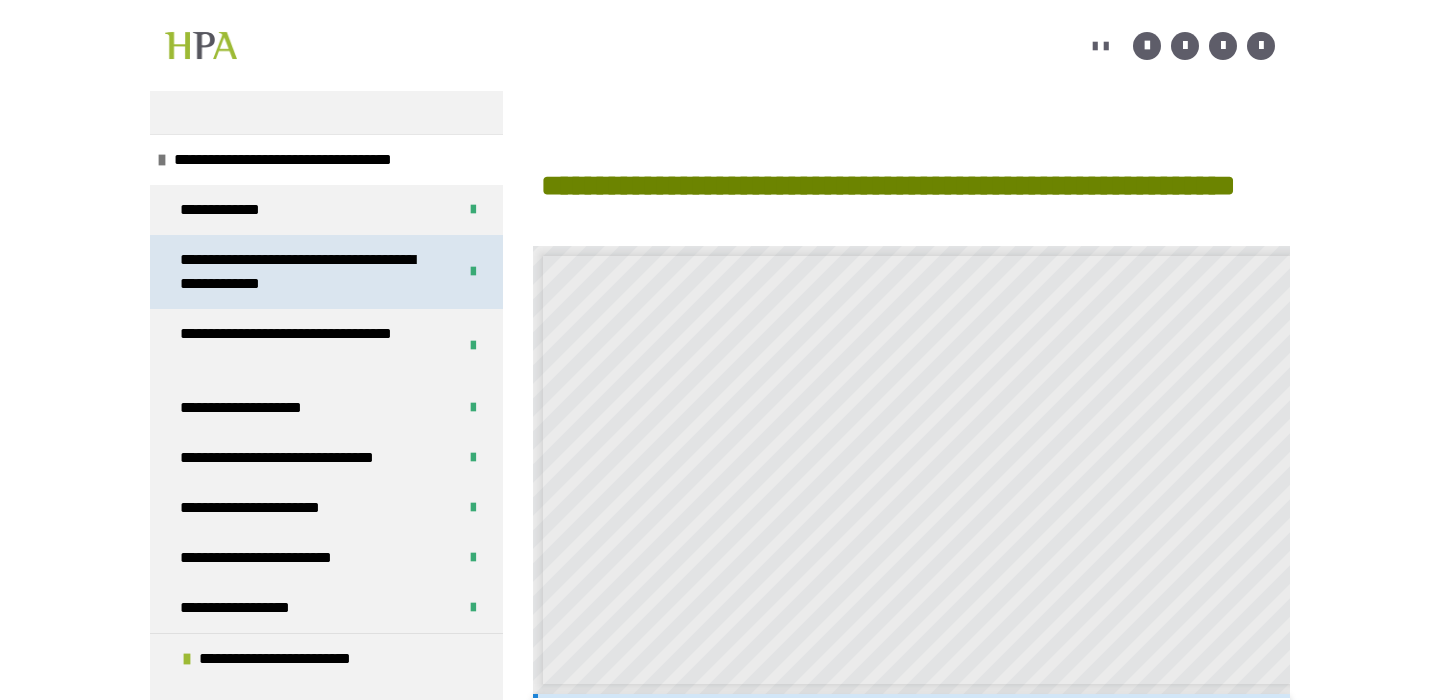 scroll, scrollTop: 966, scrollLeft: 0, axis: vertical 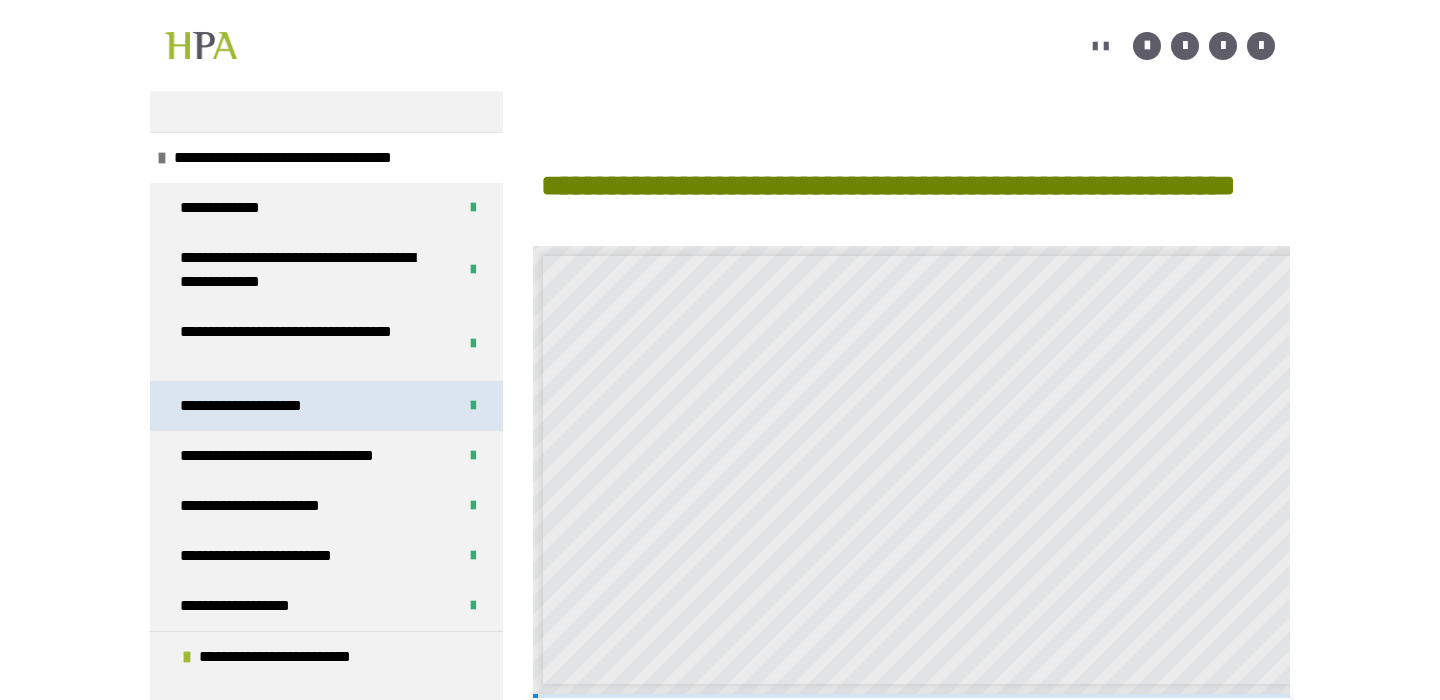 click on "**********" at bounding box center [326, 406] 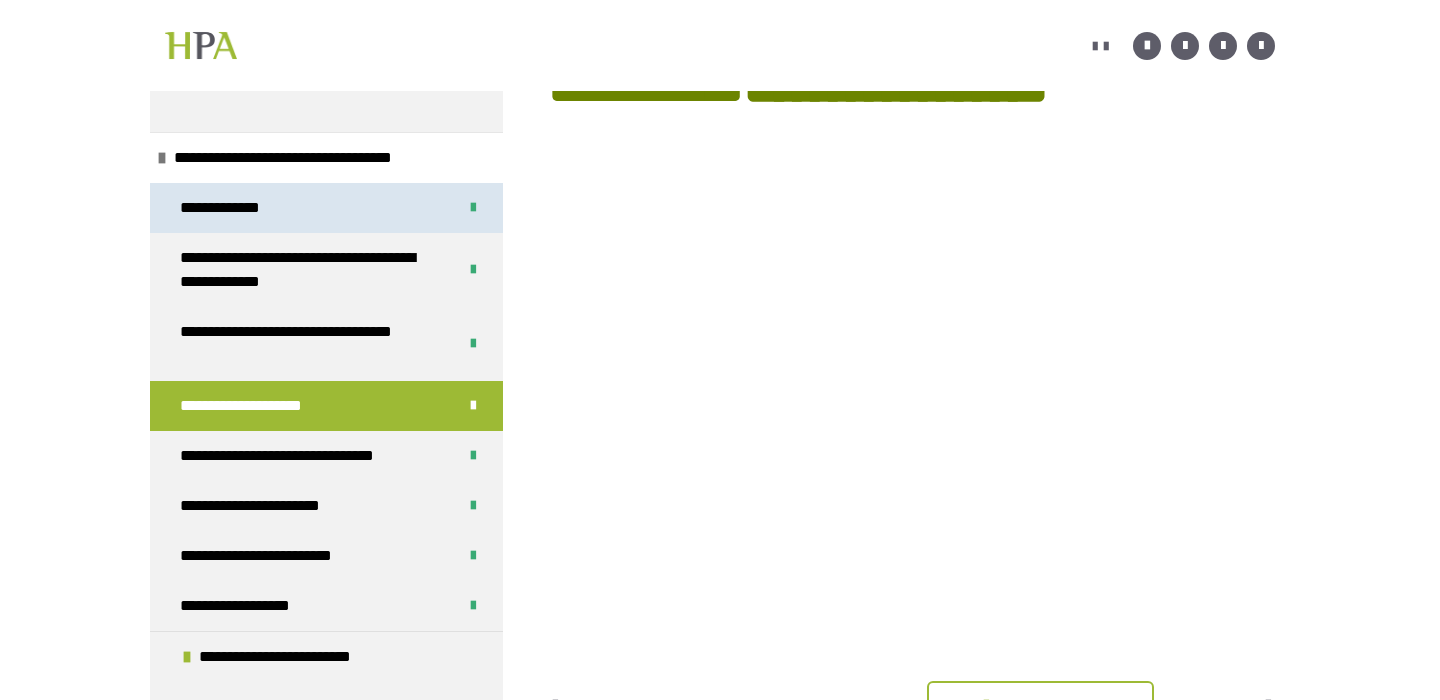 click on "**********" at bounding box center [326, 208] 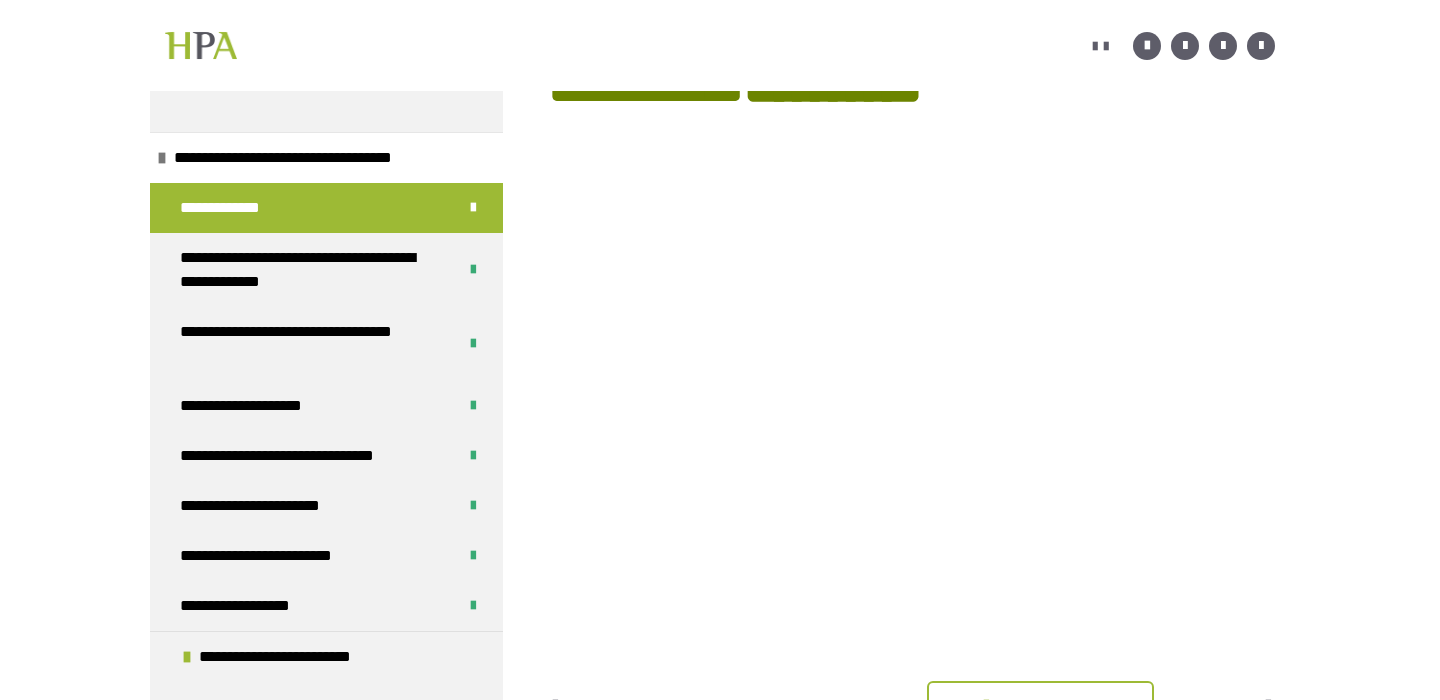 click on "**********" at bounding box center (310, 270) 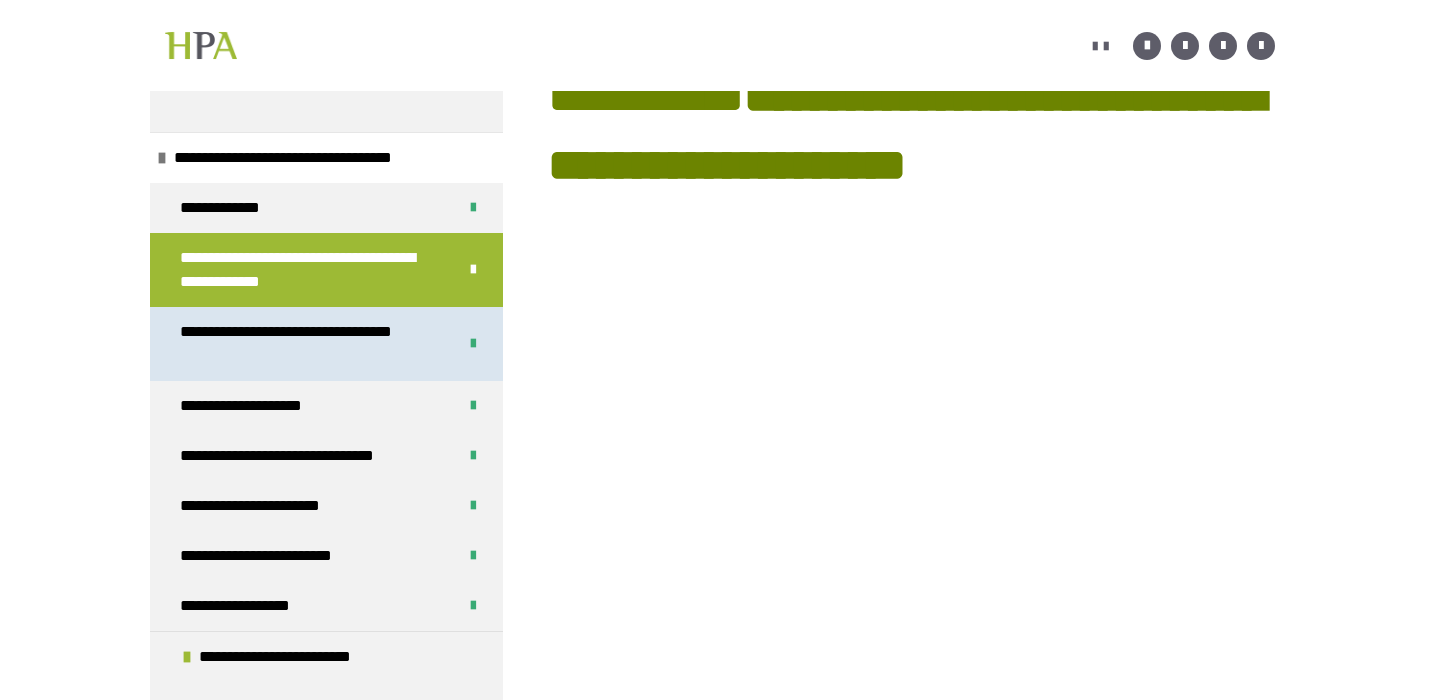 click on "**********" at bounding box center (310, 344) 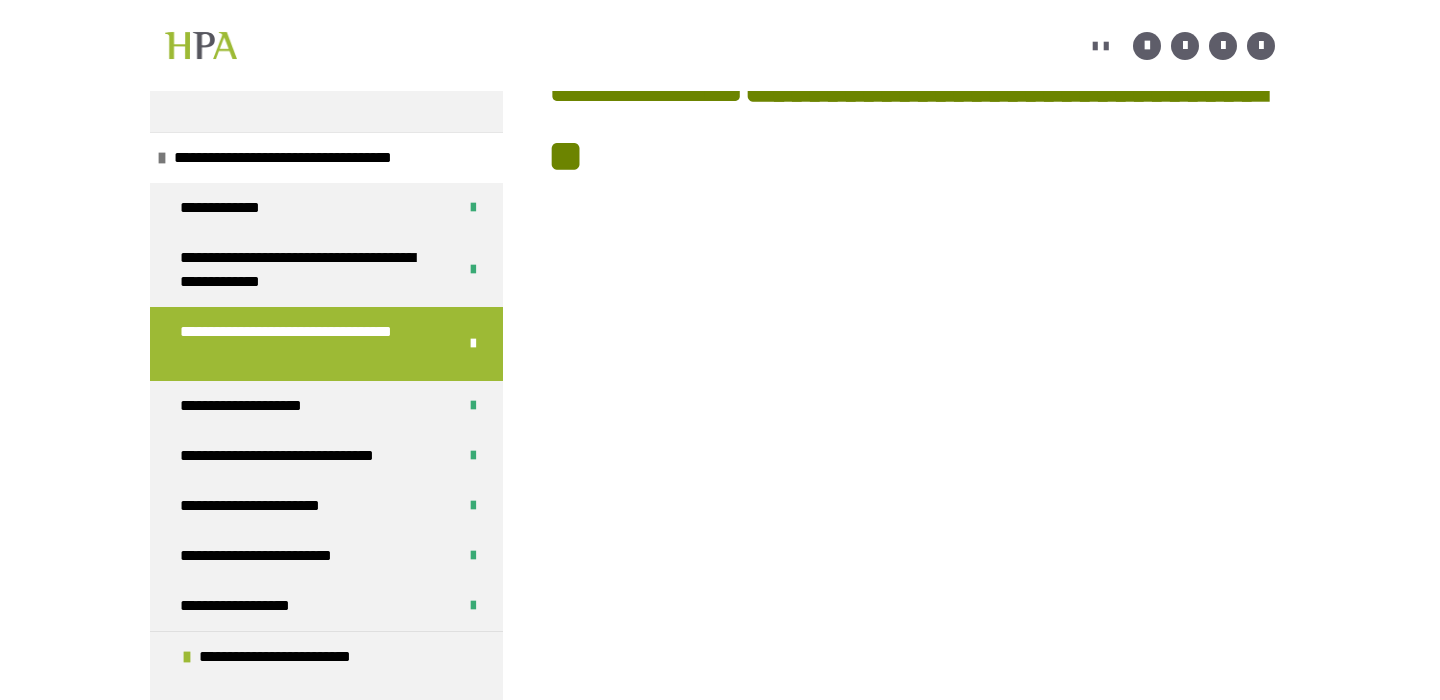 click on "**********" at bounding box center (720, 45) 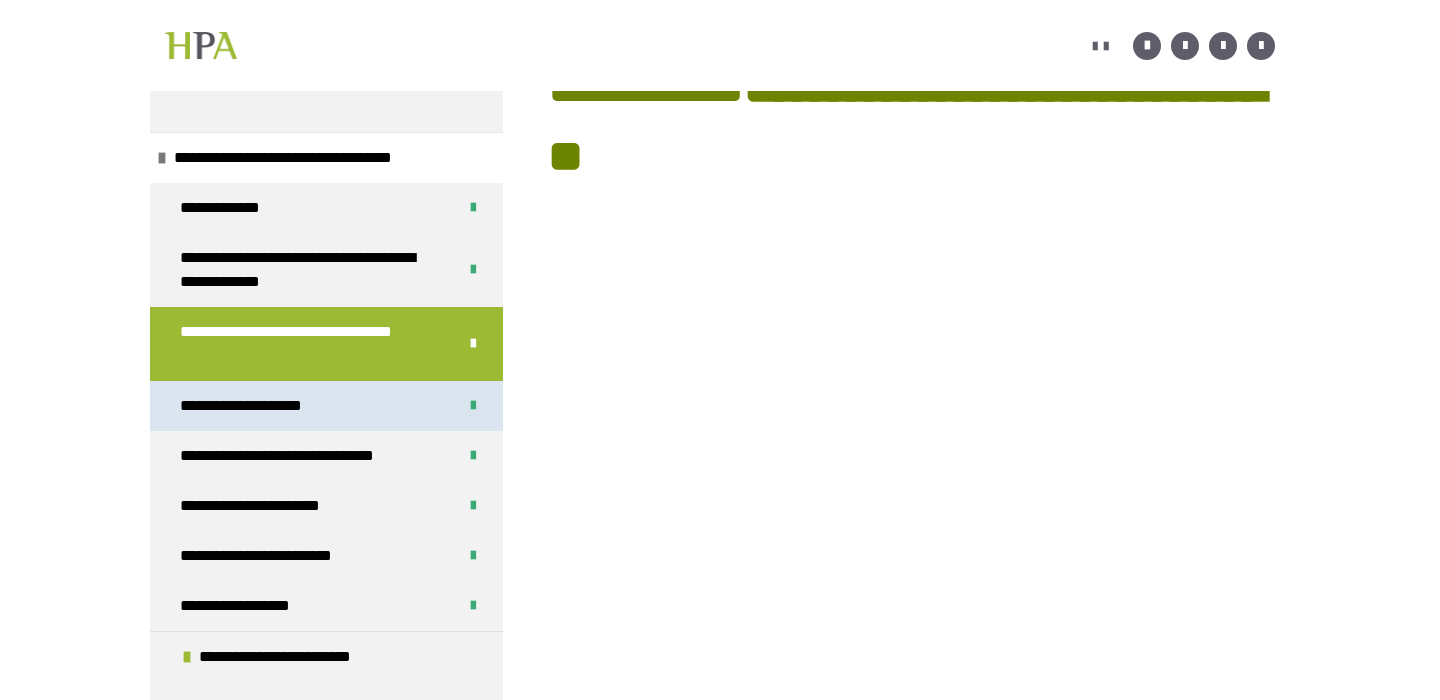 click on "**********" at bounding box center (266, 406) 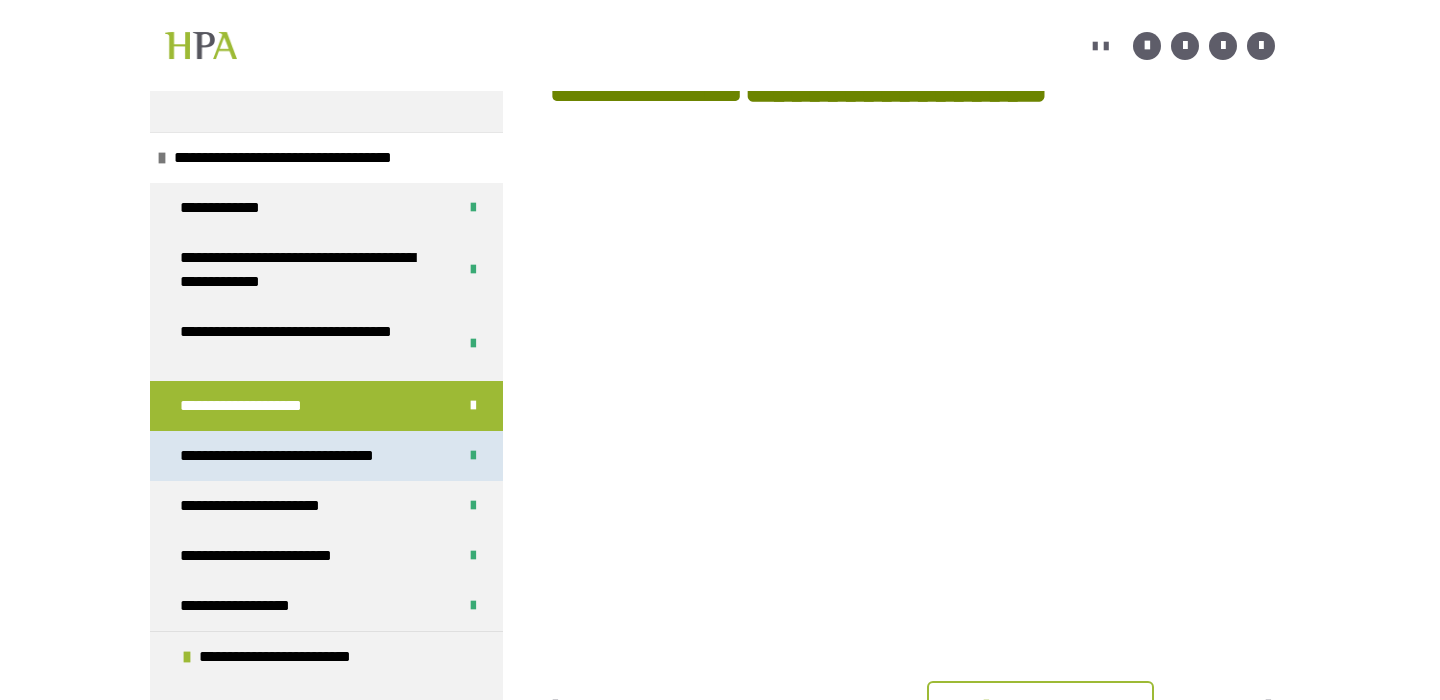 click on "**********" at bounding box center [306, 456] 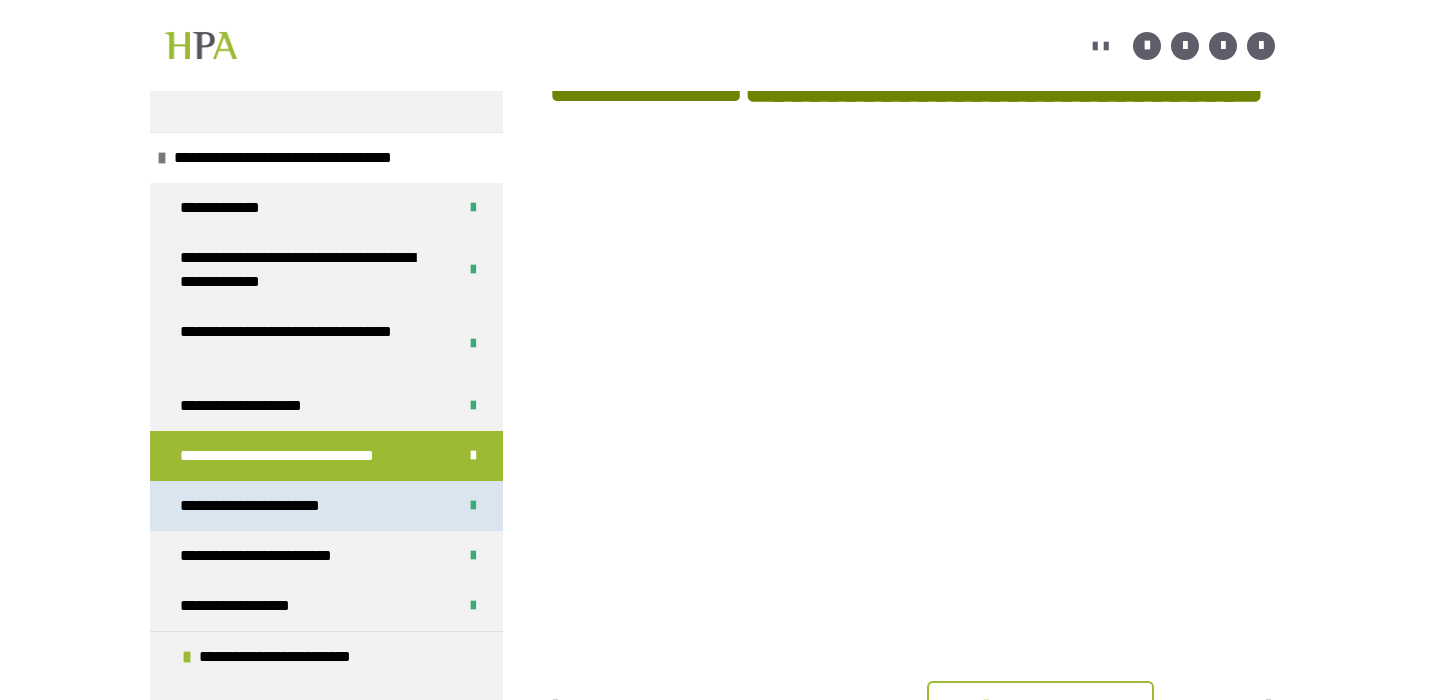 click on "**********" at bounding box center (326, 506) 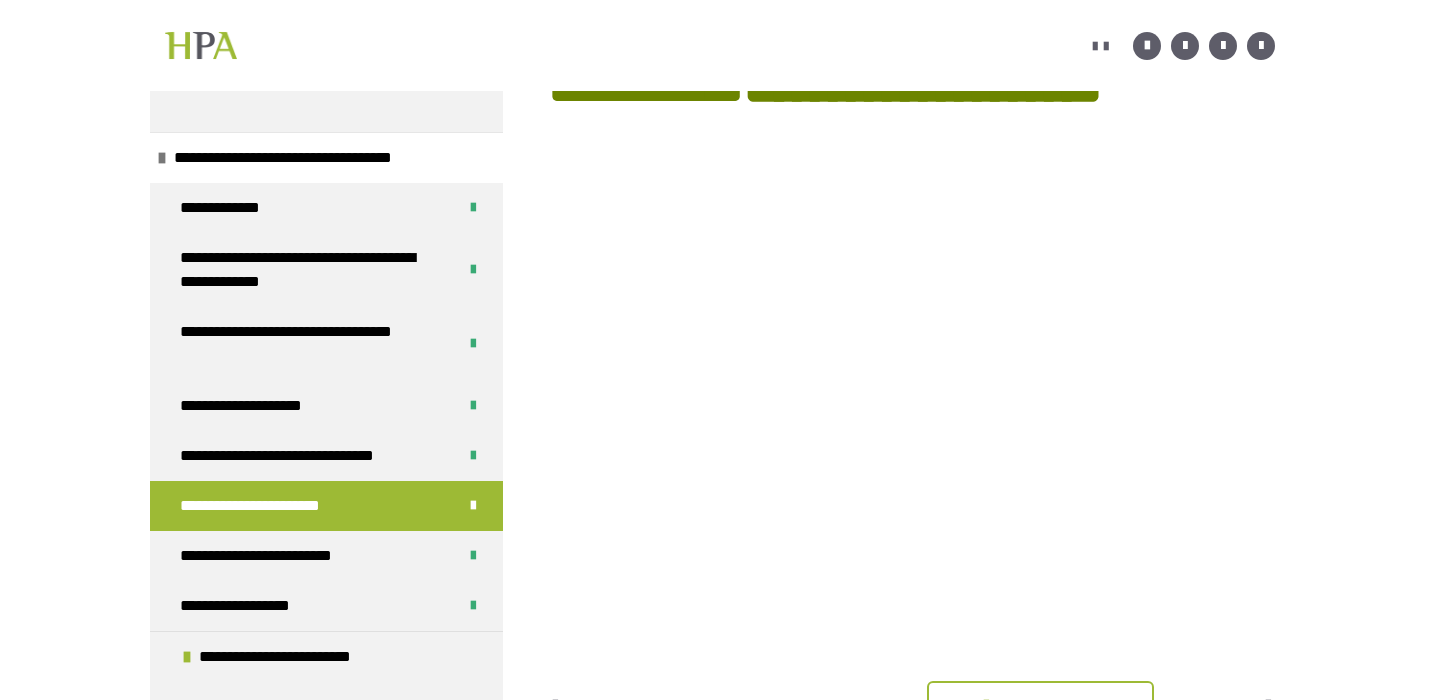 click at bounding box center [911, 575] 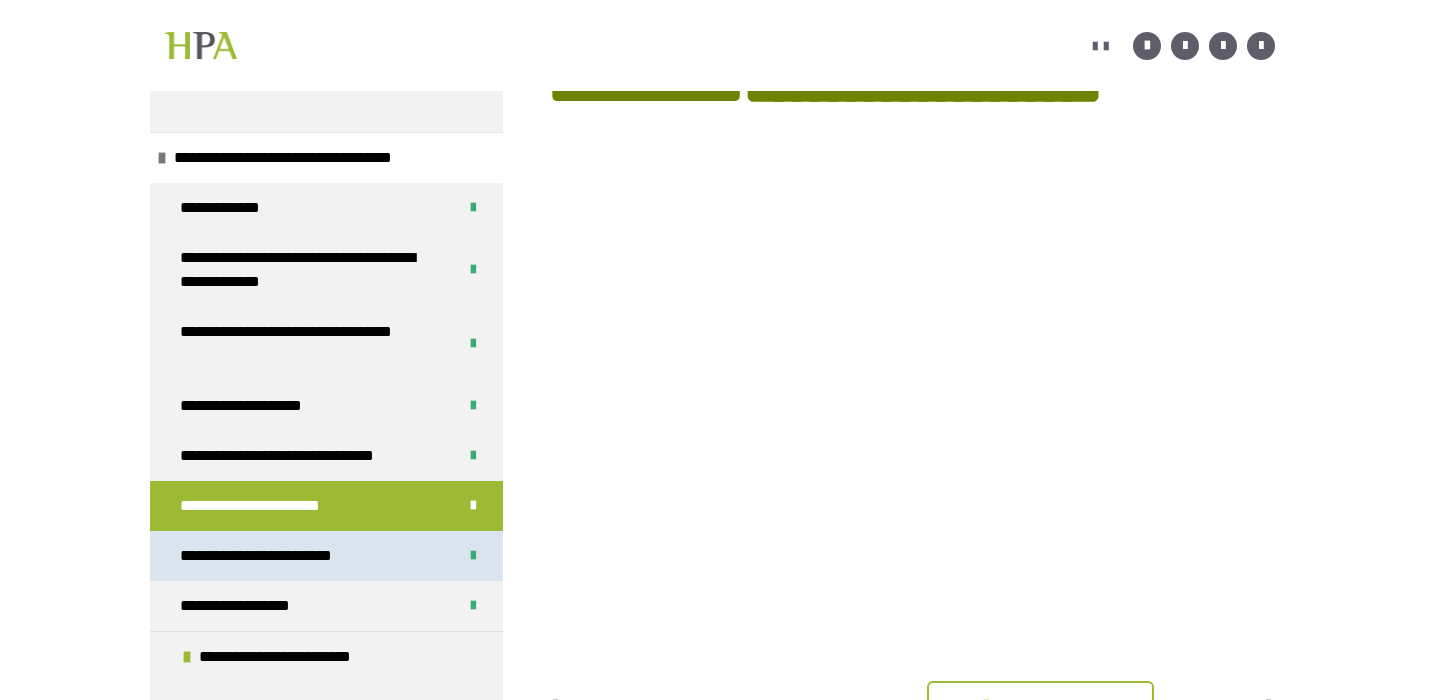 click on "**********" at bounding box center [326, 556] 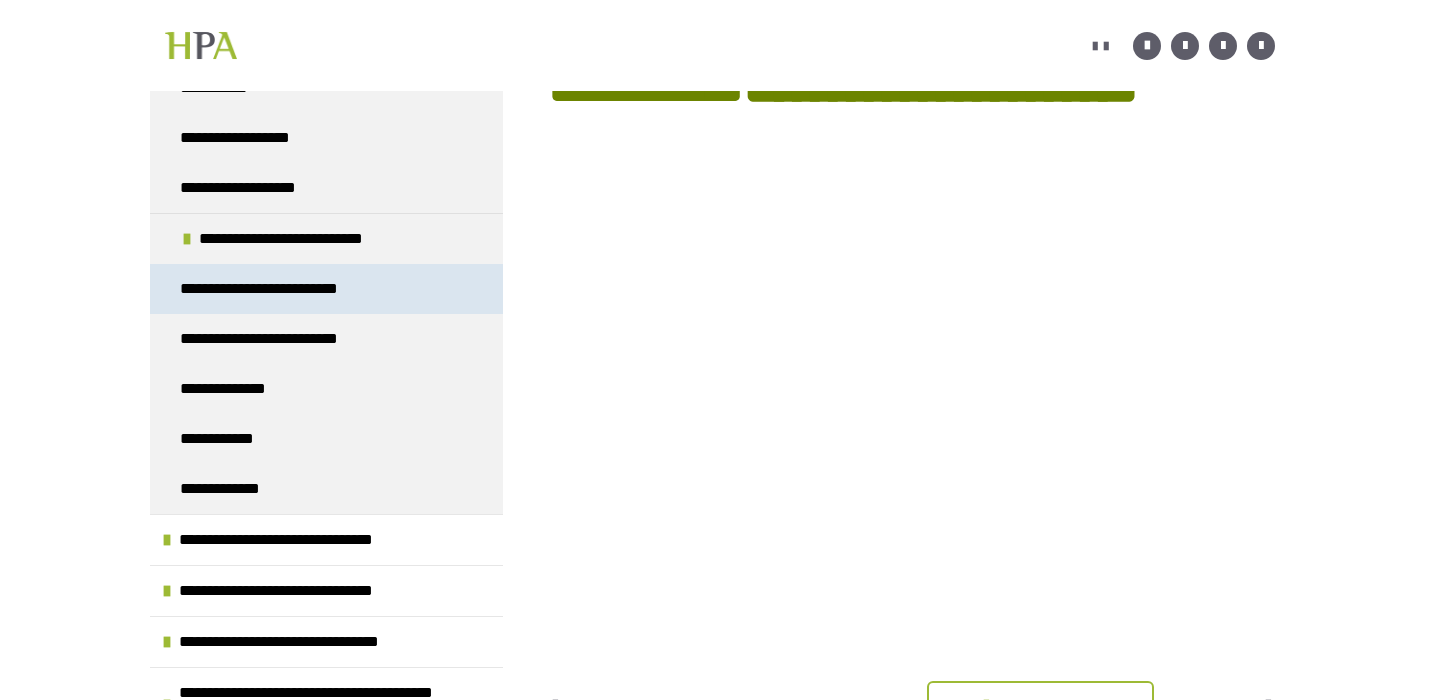 scroll, scrollTop: 1787, scrollLeft: 0, axis: vertical 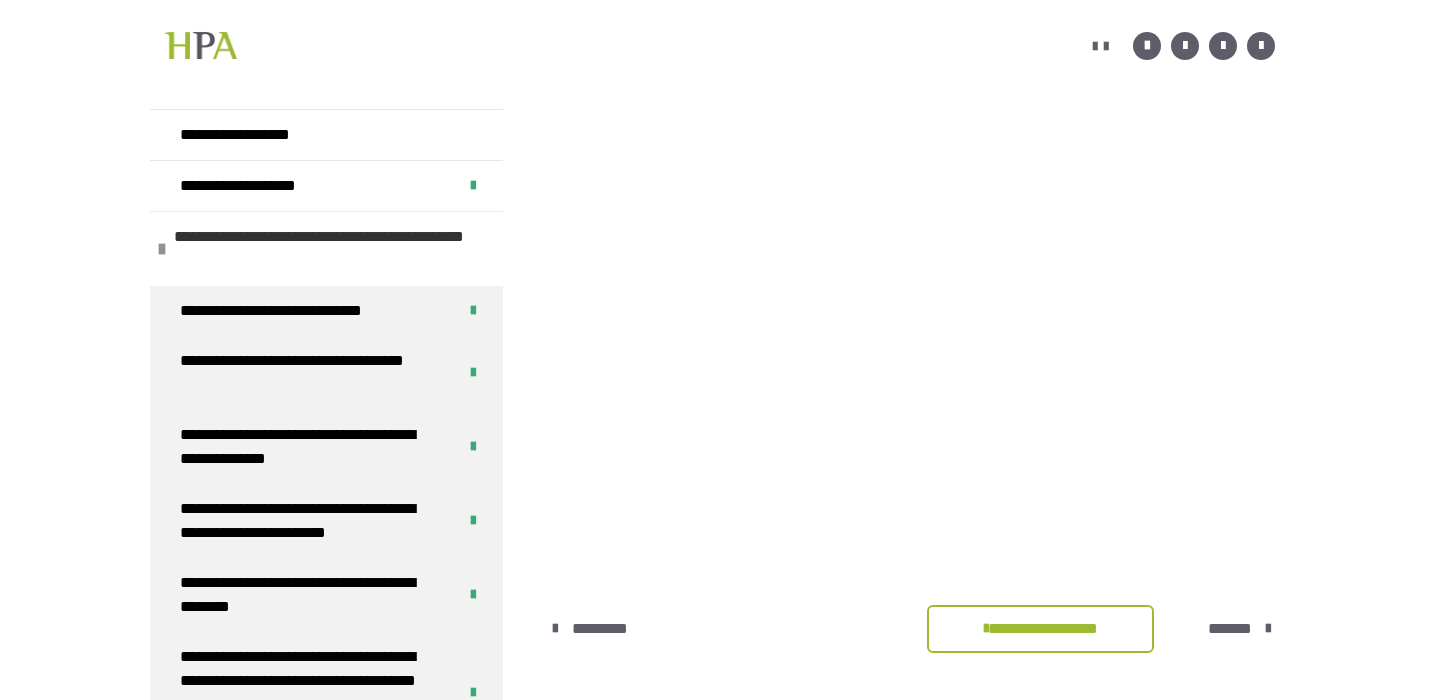 click on "**********" at bounding box center [331, 249] 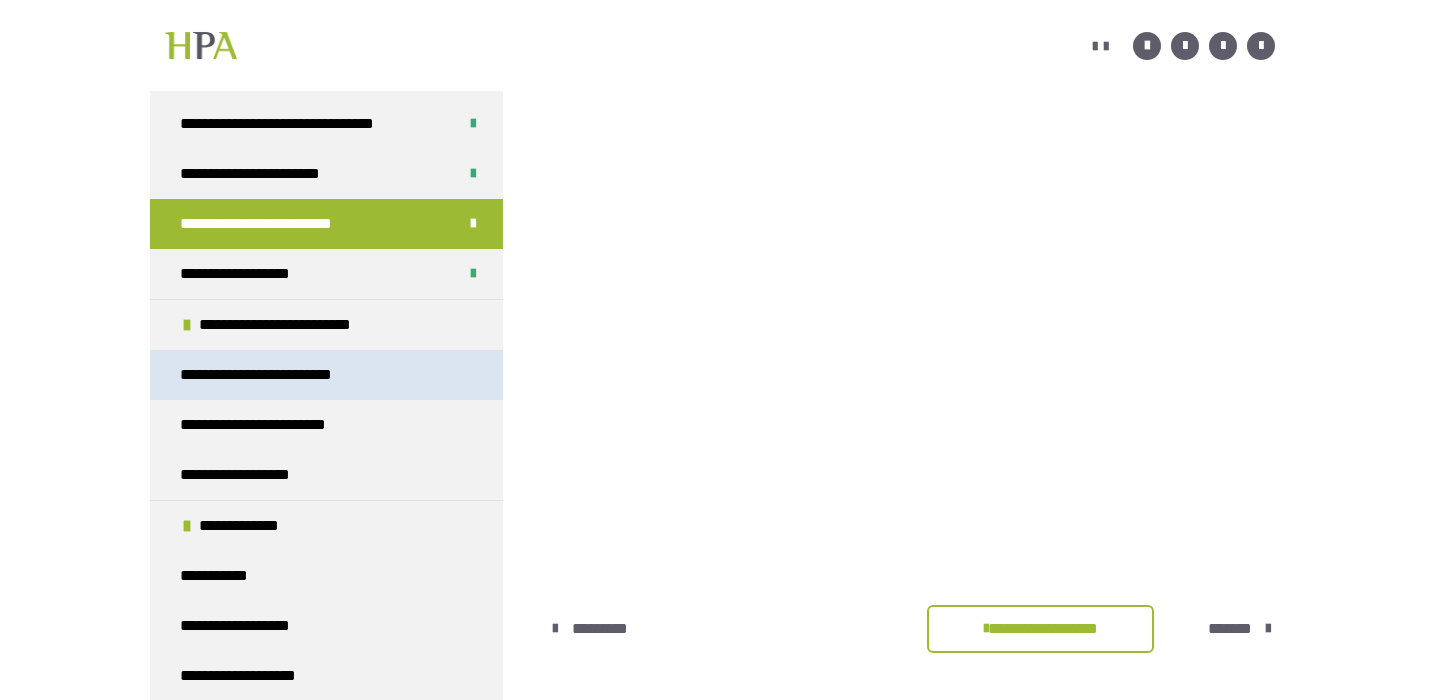 scroll, scrollTop: 495, scrollLeft: 0, axis: vertical 